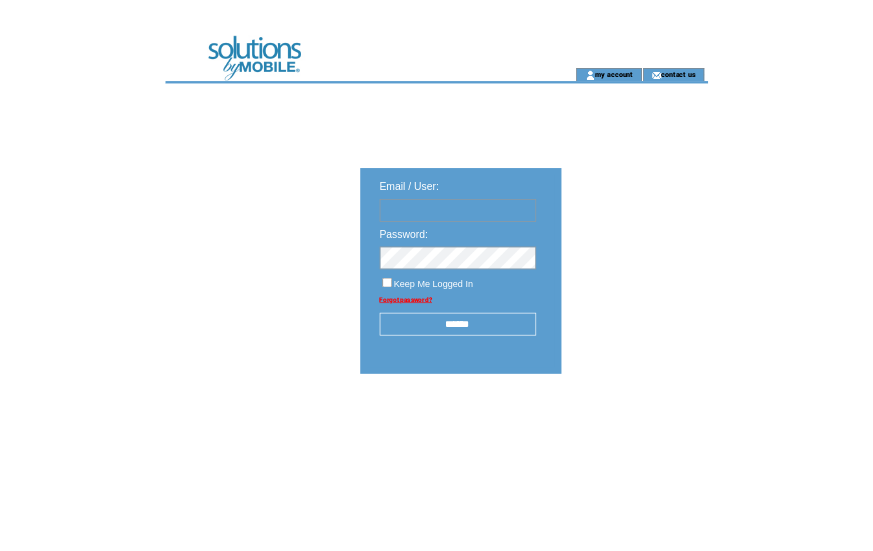 scroll, scrollTop: 0, scrollLeft: 0, axis: both 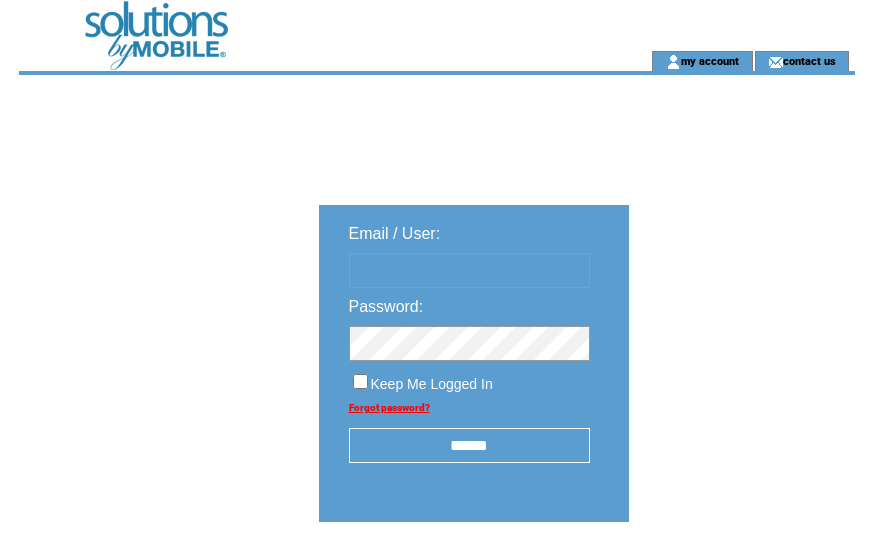 type on "********" 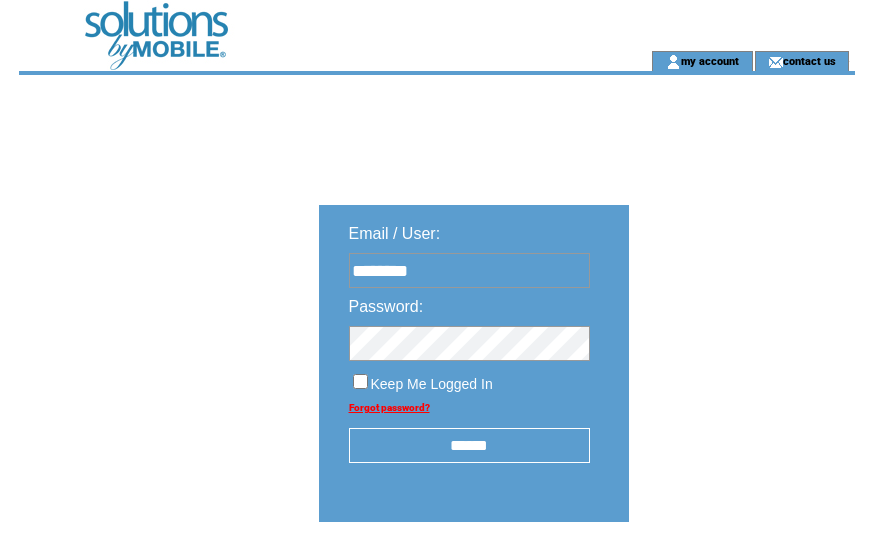 click on "******" at bounding box center (469, 445) 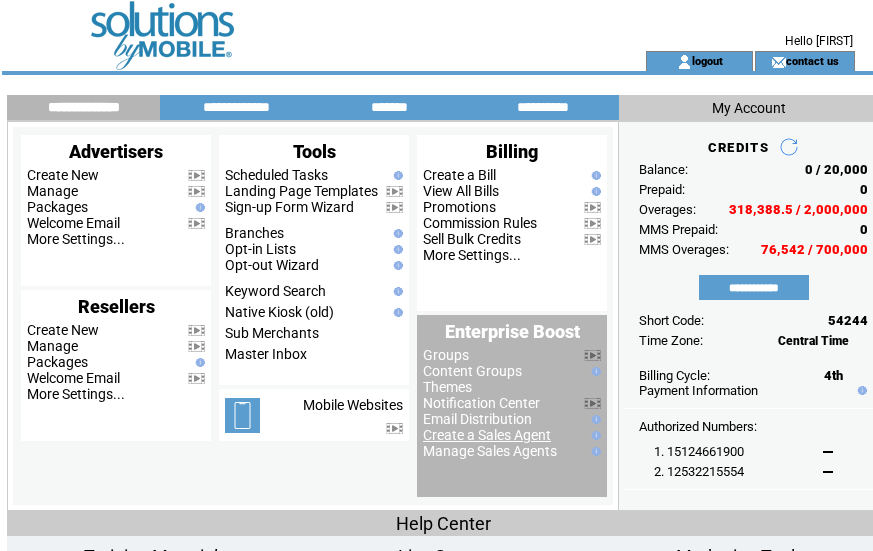 scroll, scrollTop: 0, scrollLeft: 0, axis: both 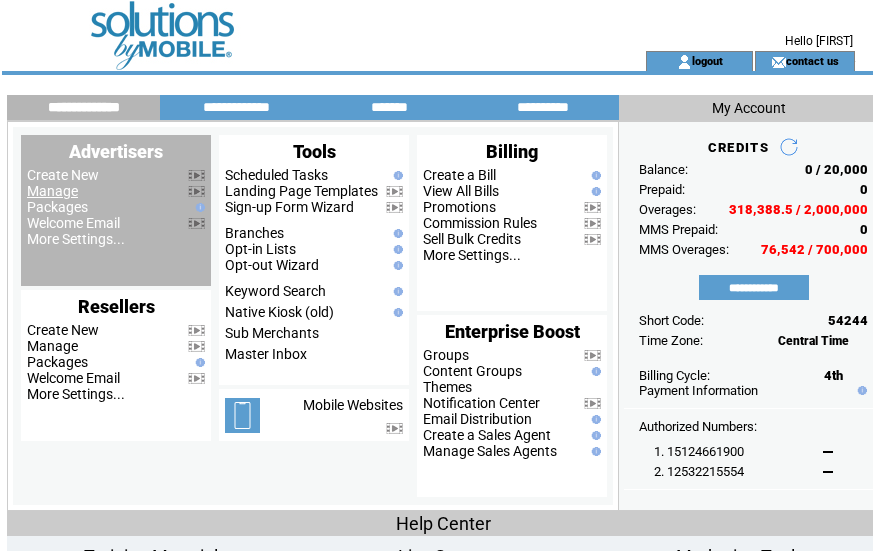 click on "Manage" at bounding box center [52, 191] 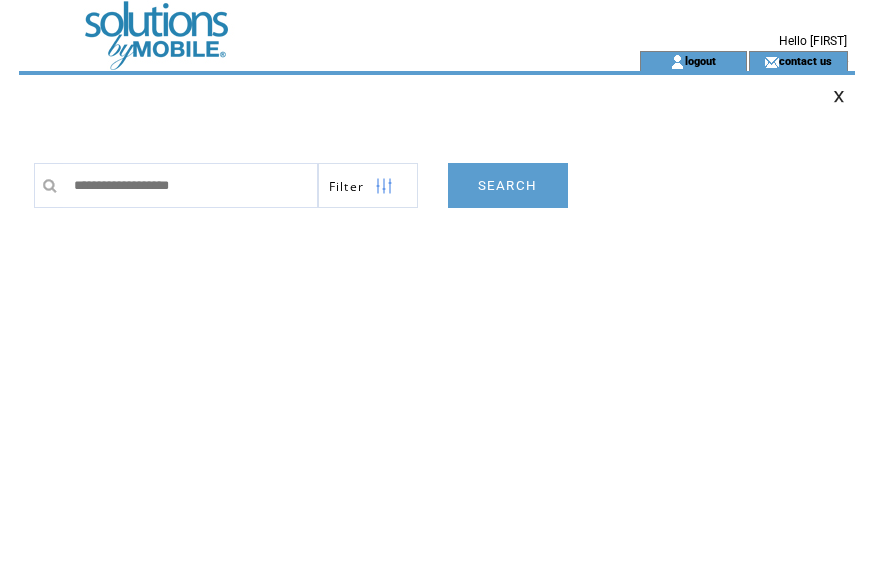 scroll, scrollTop: 0, scrollLeft: 0, axis: both 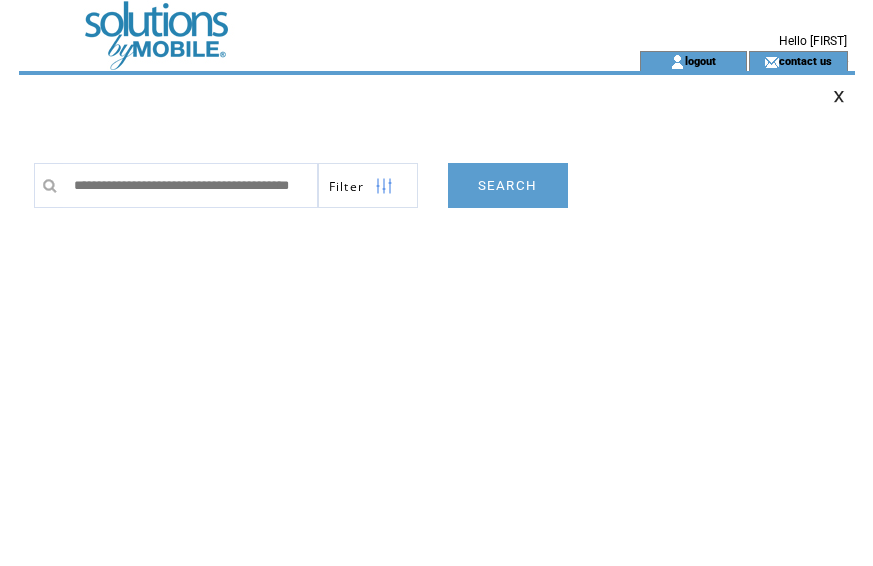 type on "**********" 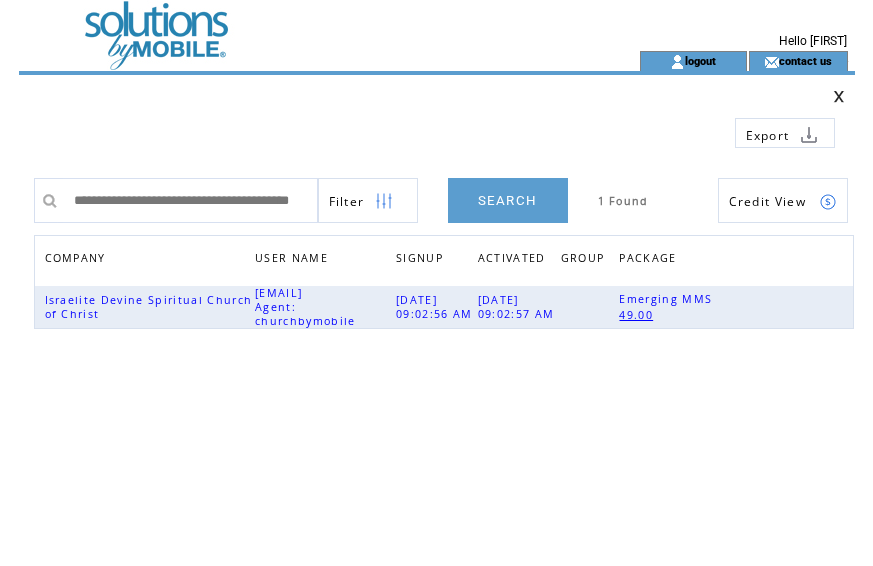 scroll, scrollTop: 0, scrollLeft: 0, axis: both 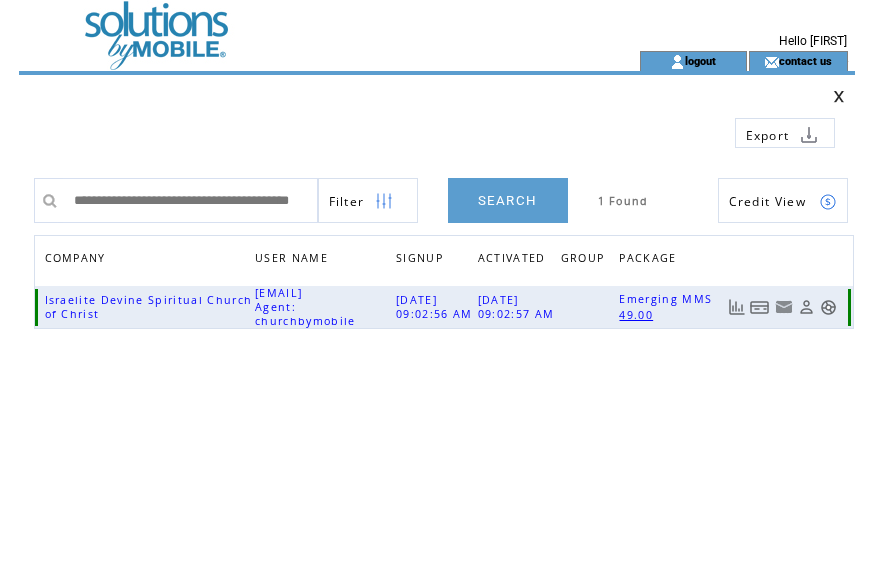 click at bounding box center [760, 307] 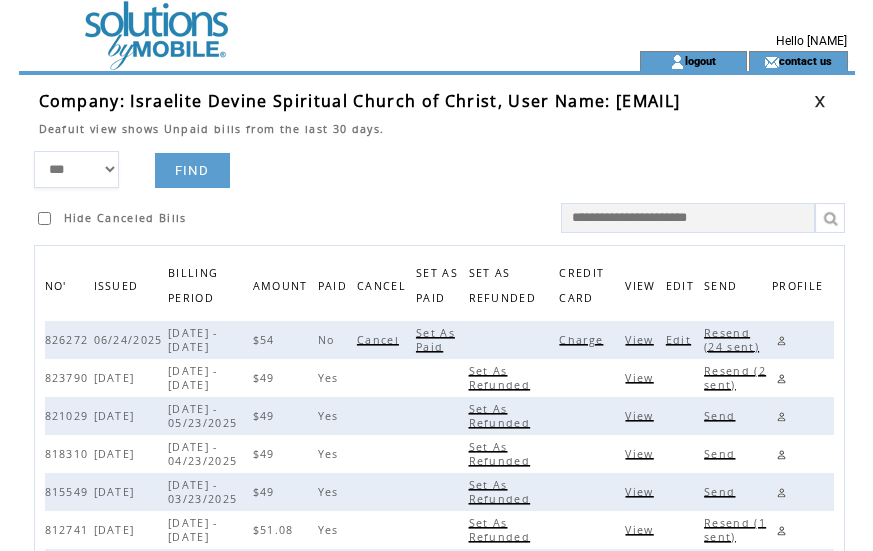 scroll, scrollTop: 0, scrollLeft: 0, axis: both 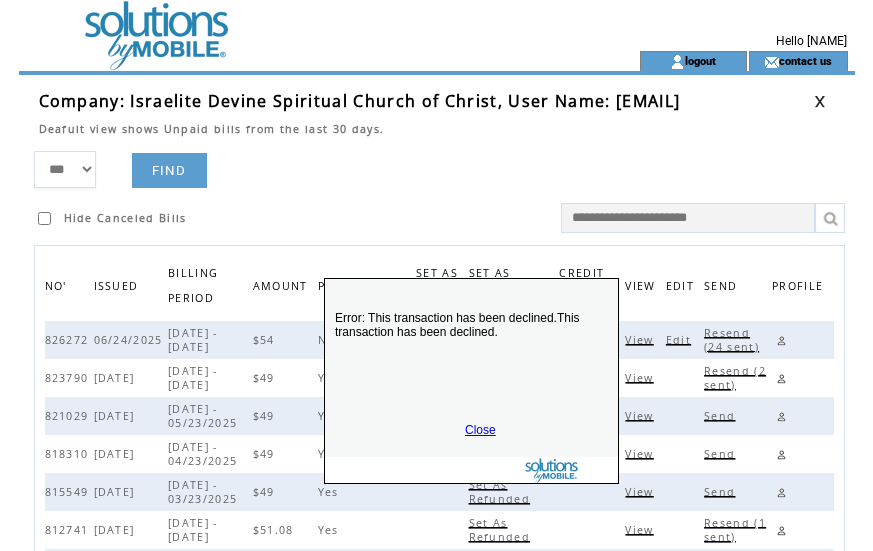 click on "Close" at bounding box center [480, 430] 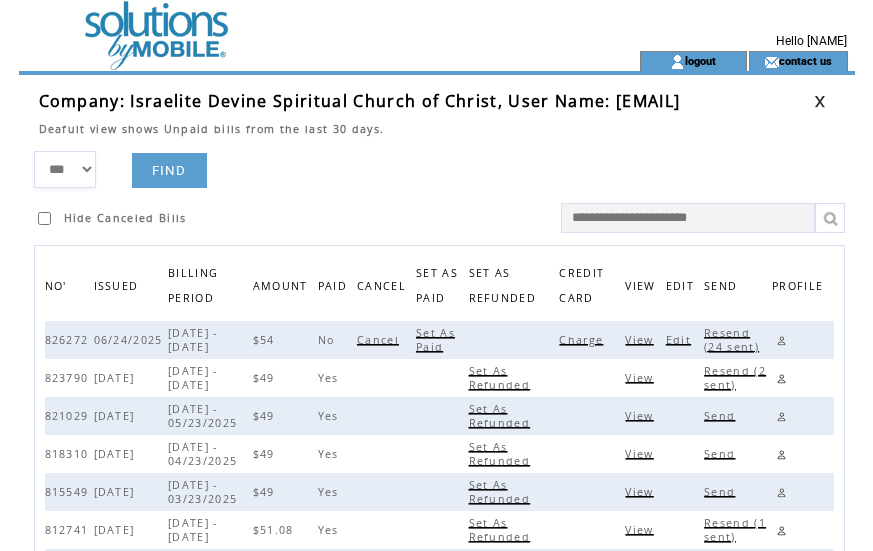 click on "*** **** ****** FIND Hide Canceled Bills" at bounding box center [444, 192] 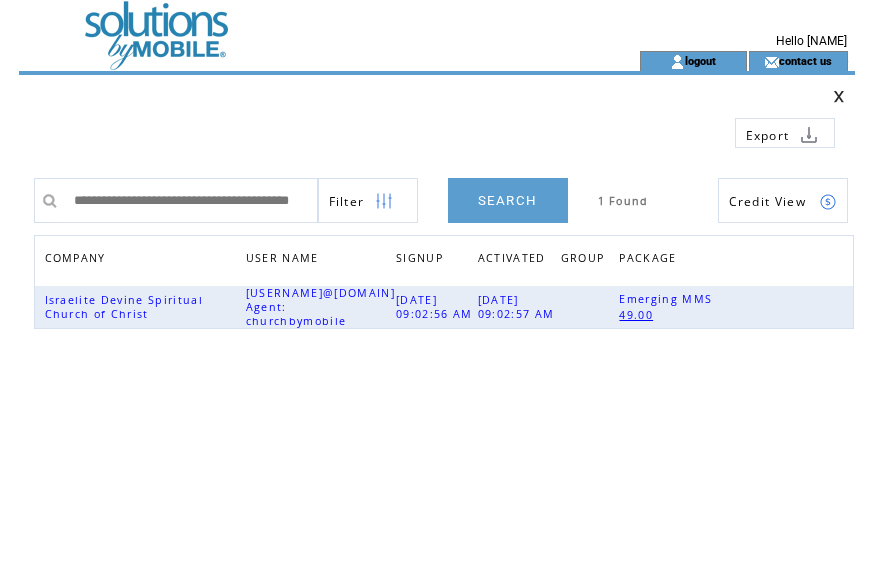 scroll, scrollTop: 0, scrollLeft: 0, axis: both 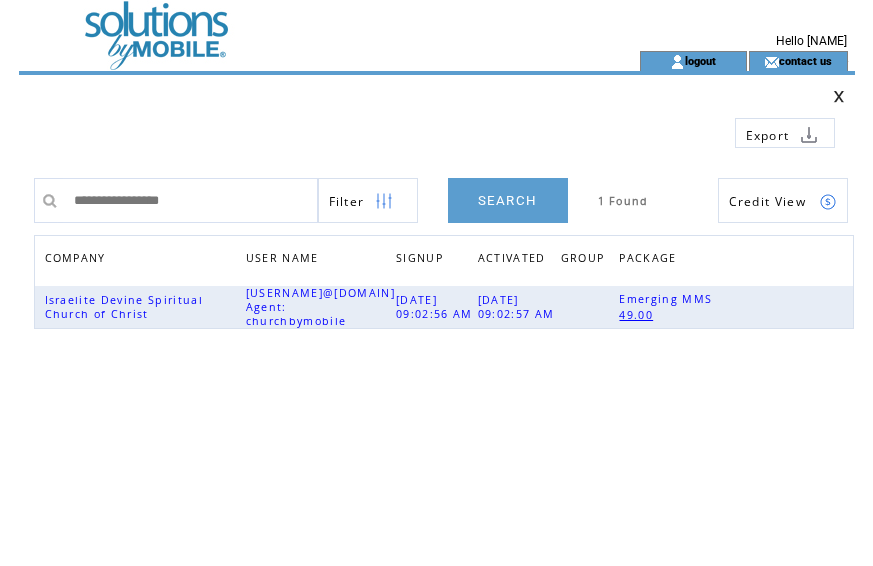 type on "**********" 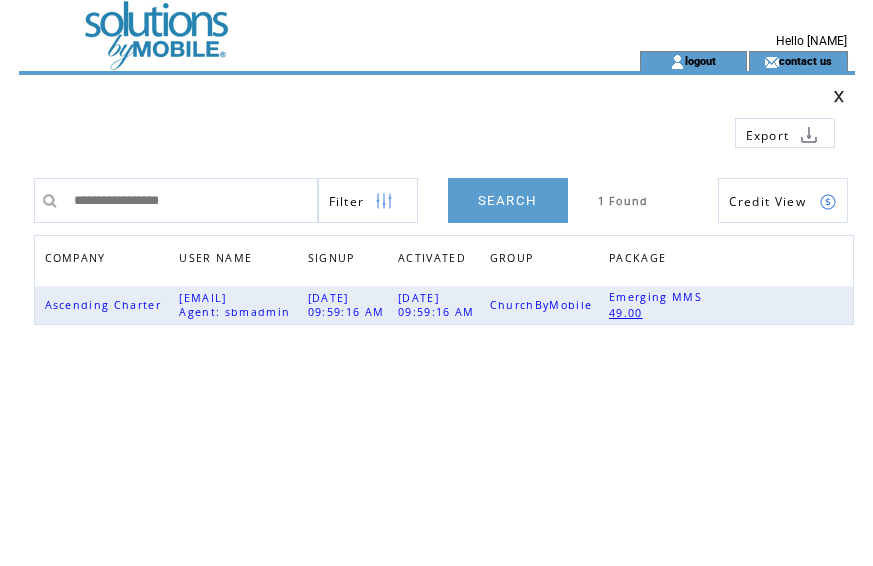 scroll, scrollTop: 0, scrollLeft: 0, axis: both 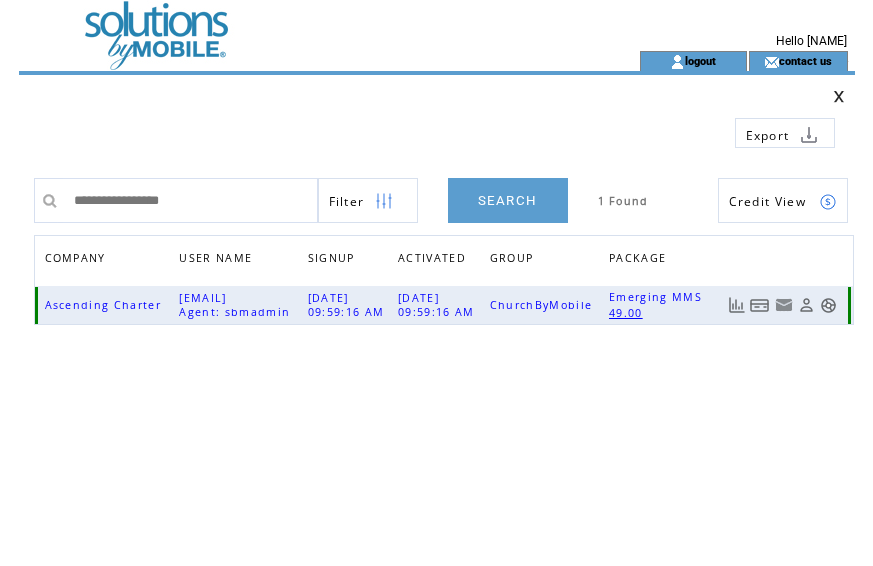 click at bounding box center [760, 305] 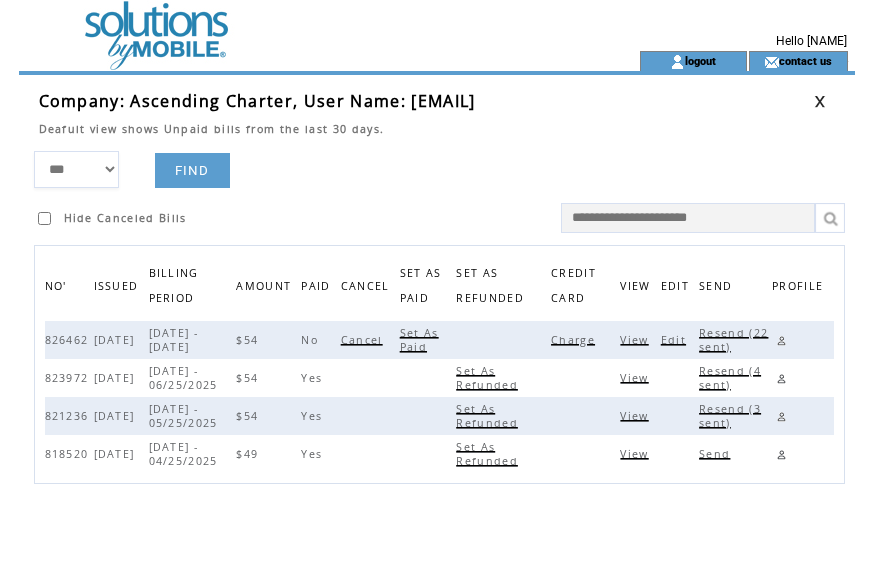 scroll, scrollTop: 0, scrollLeft: 0, axis: both 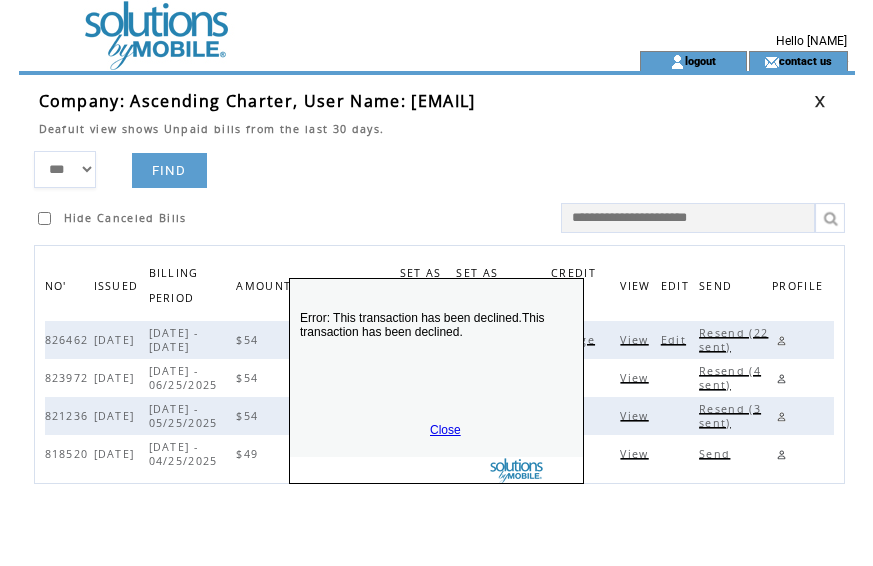 click on "Close" at bounding box center (445, 430) 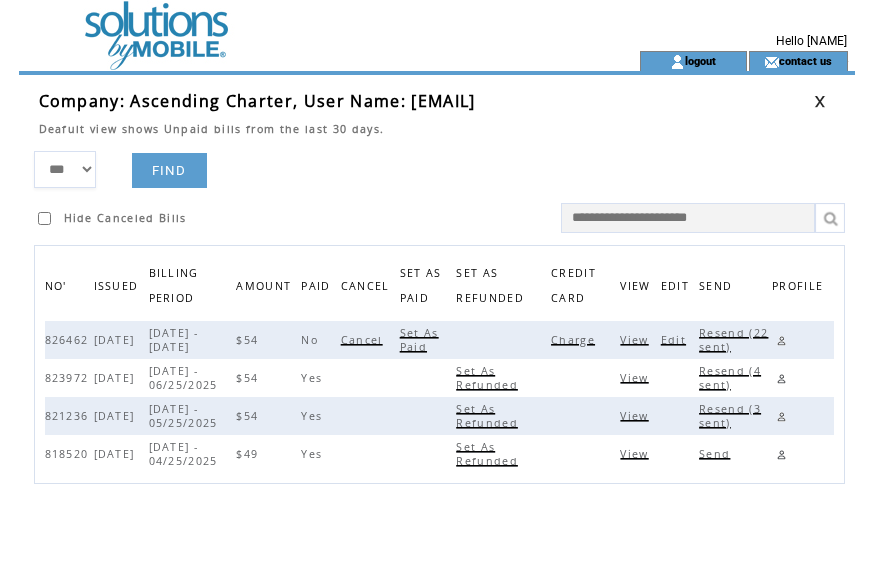 drag, startPoint x: 448, startPoint y: 191, endPoint x: 474, endPoint y: 187, distance: 26.305893 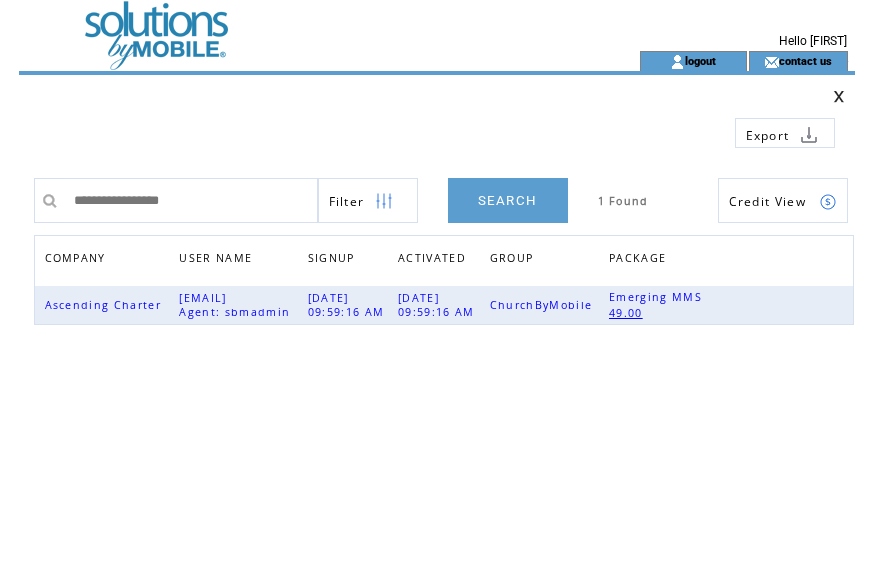 scroll, scrollTop: 0, scrollLeft: 0, axis: both 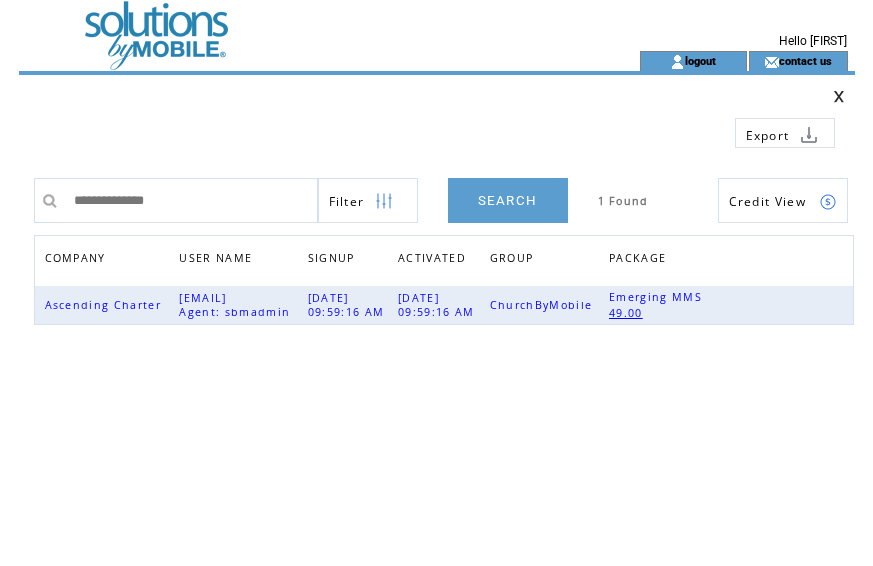 type on "**********" 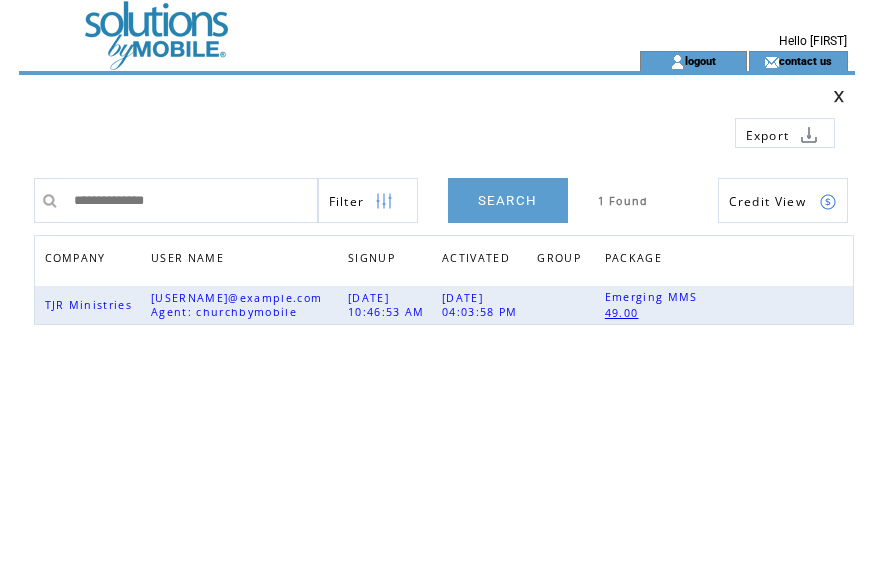 scroll, scrollTop: 0, scrollLeft: 0, axis: both 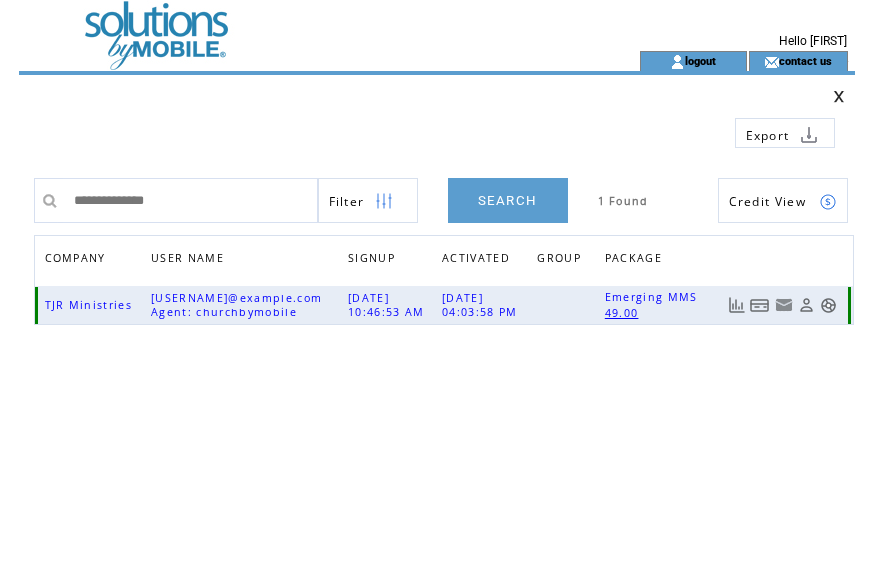 click at bounding box center [760, 305] 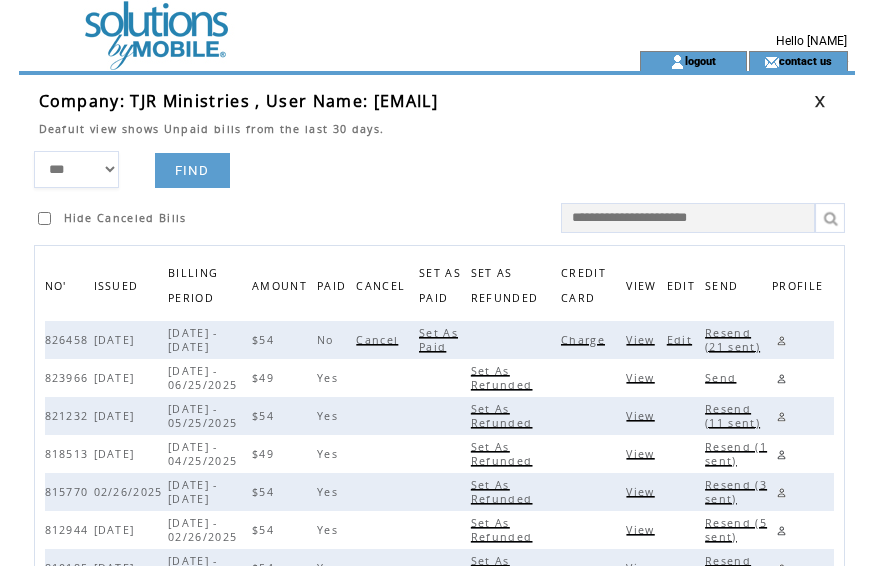 scroll, scrollTop: 0, scrollLeft: 0, axis: both 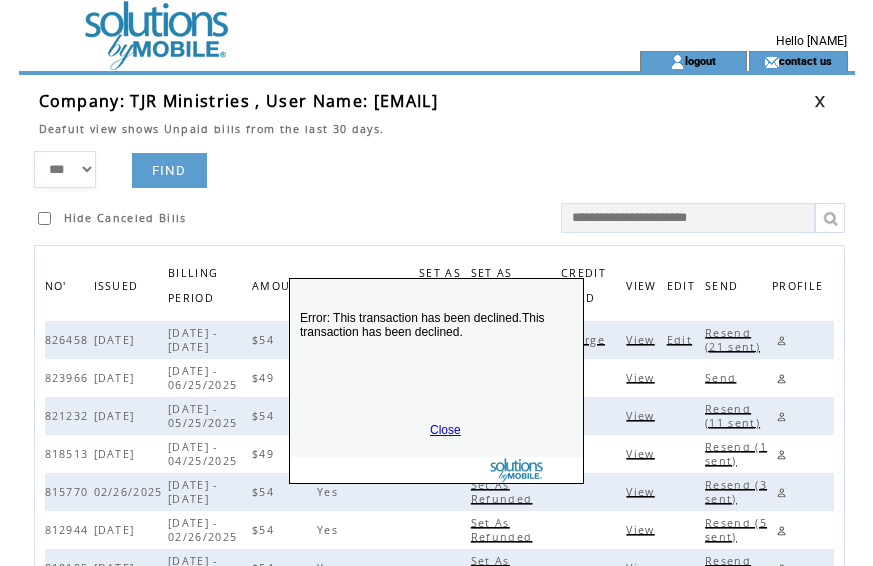 click on "Close" at bounding box center (445, 430) 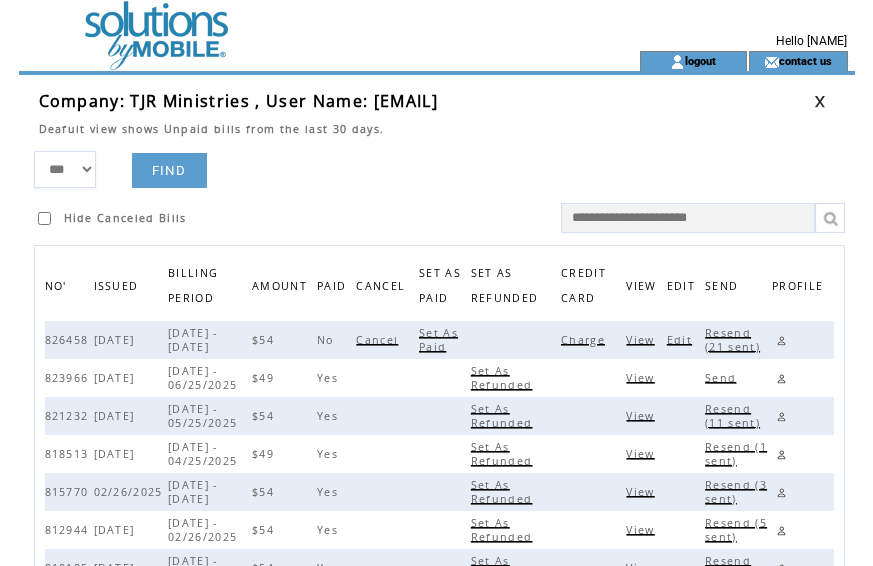 drag, startPoint x: 371, startPoint y: 200, endPoint x: 402, endPoint y: 180, distance: 36.891735 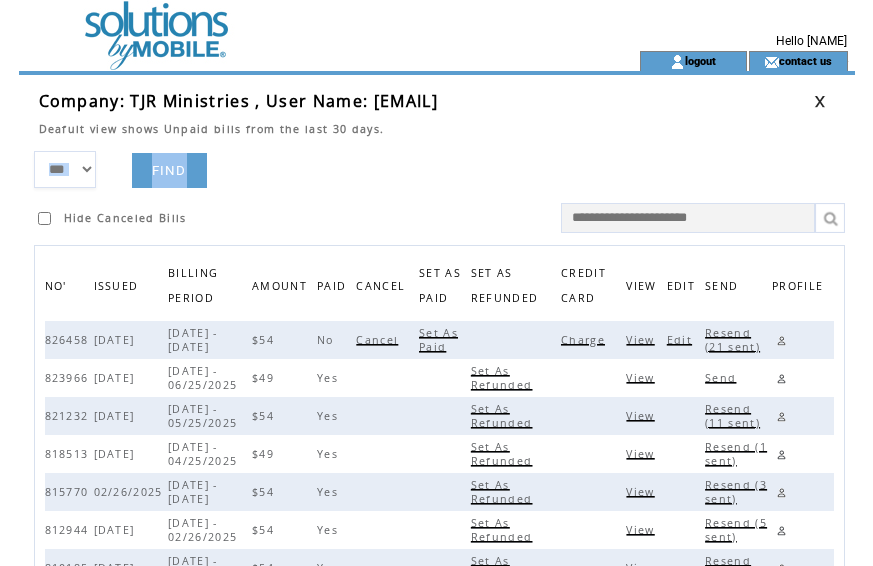 click at bounding box center (820, 101) 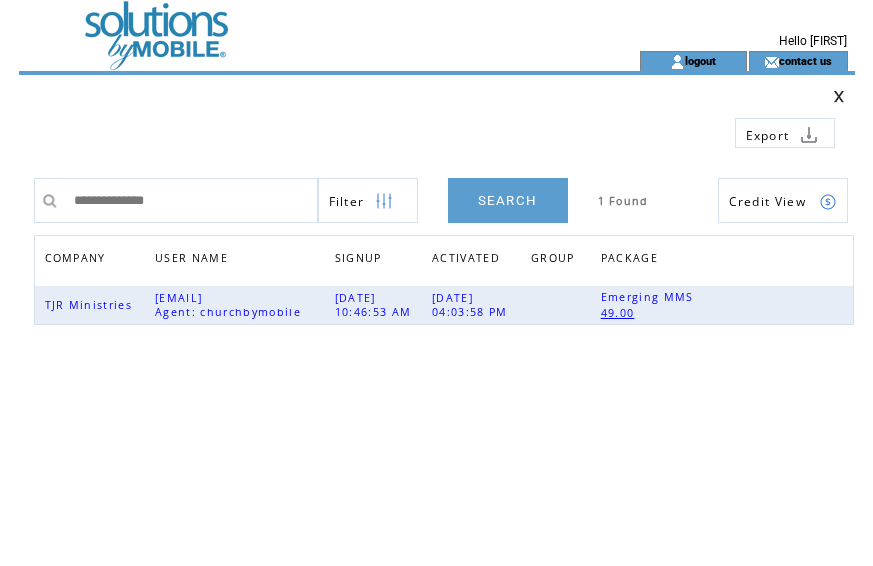 scroll, scrollTop: 0, scrollLeft: 0, axis: both 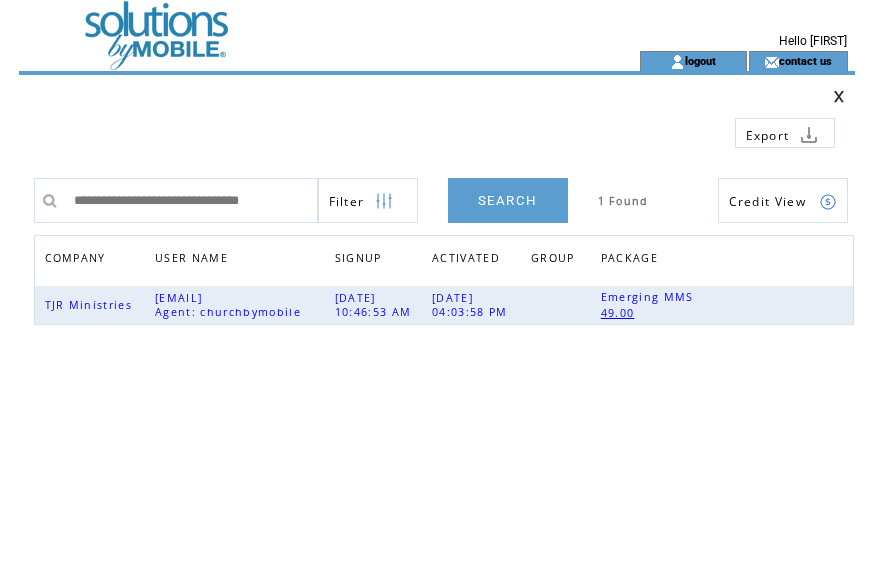 type on "**********" 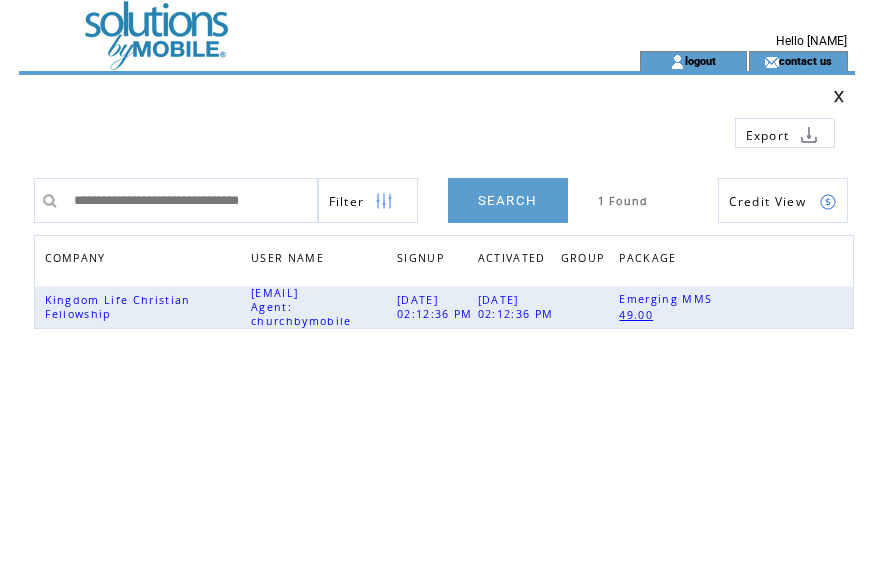 scroll, scrollTop: 0, scrollLeft: 0, axis: both 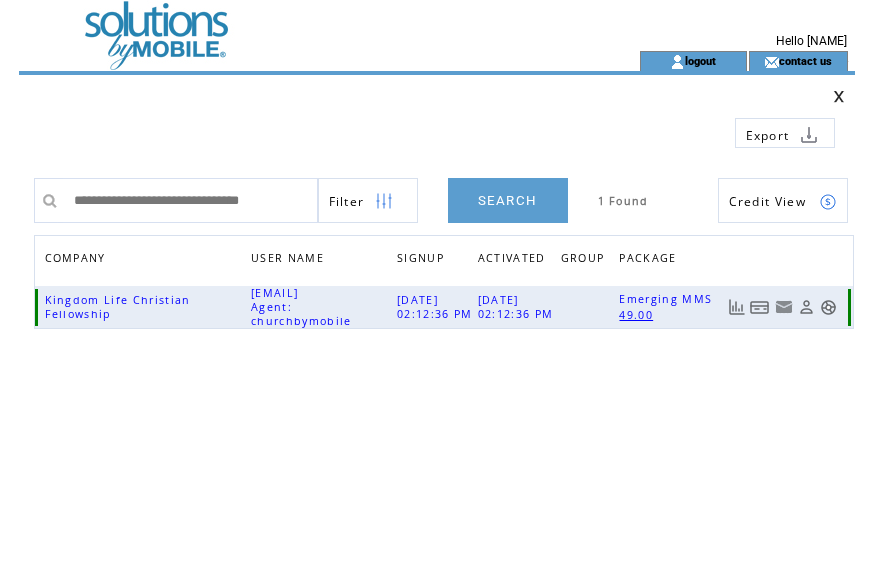 click at bounding box center [760, 307] 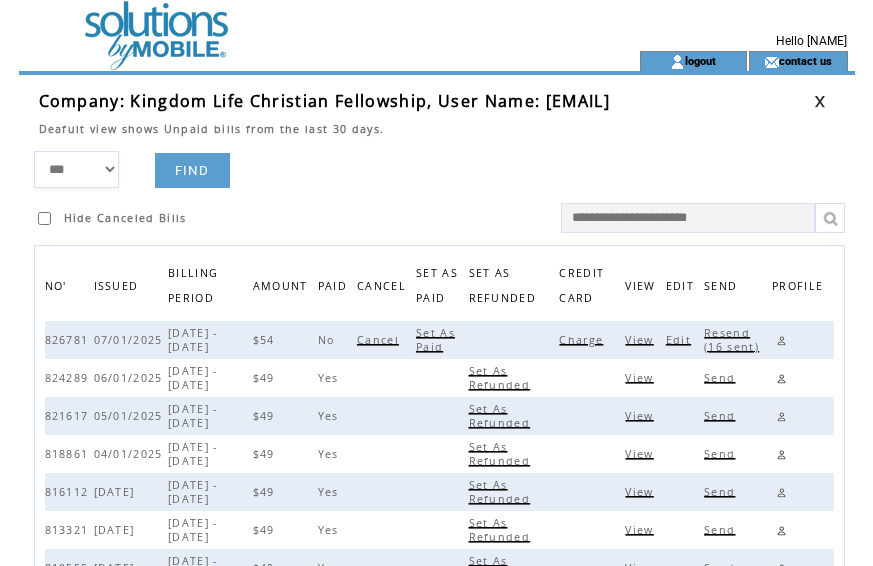 scroll, scrollTop: 0, scrollLeft: 0, axis: both 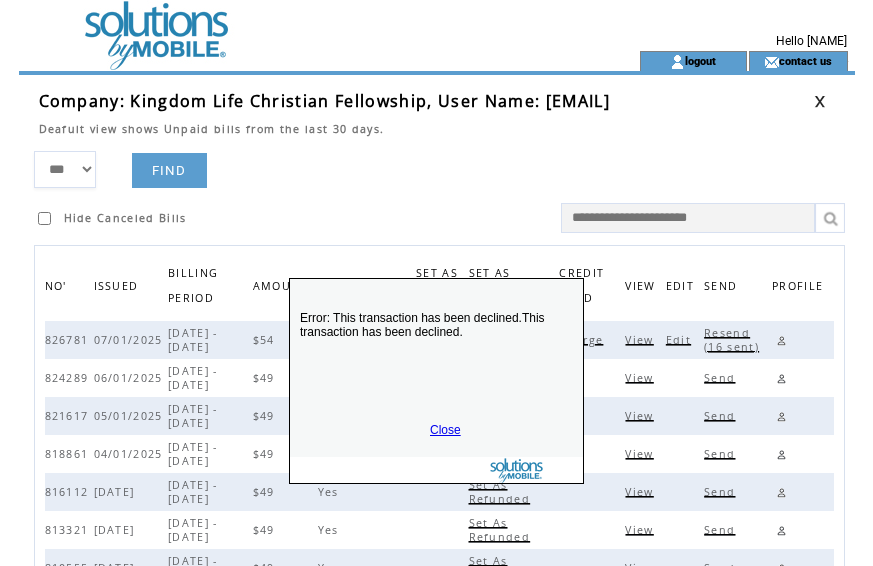 click on "Close" at bounding box center [445, 430] 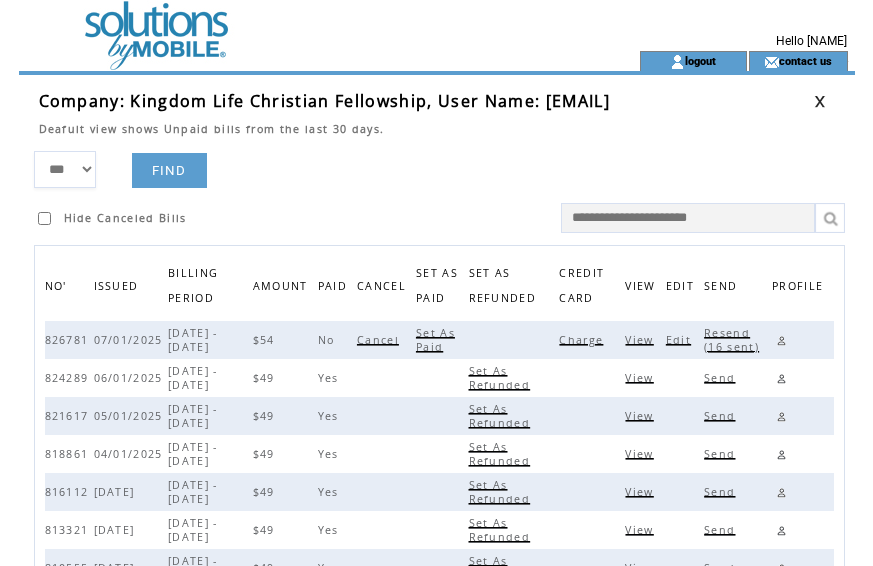 drag, startPoint x: 474, startPoint y: 166, endPoint x: 745, endPoint y: 161, distance: 271.0461 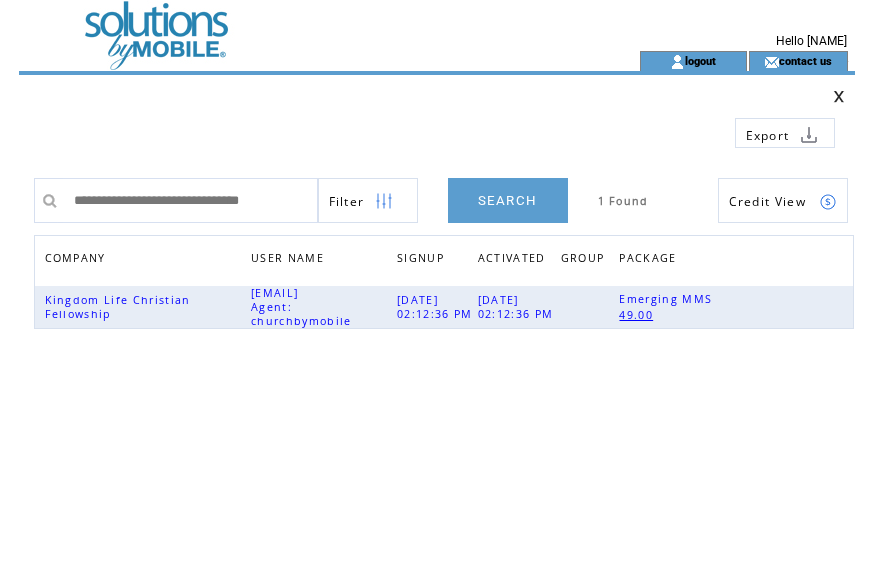 scroll, scrollTop: 0, scrollLeft: 0, axis: both 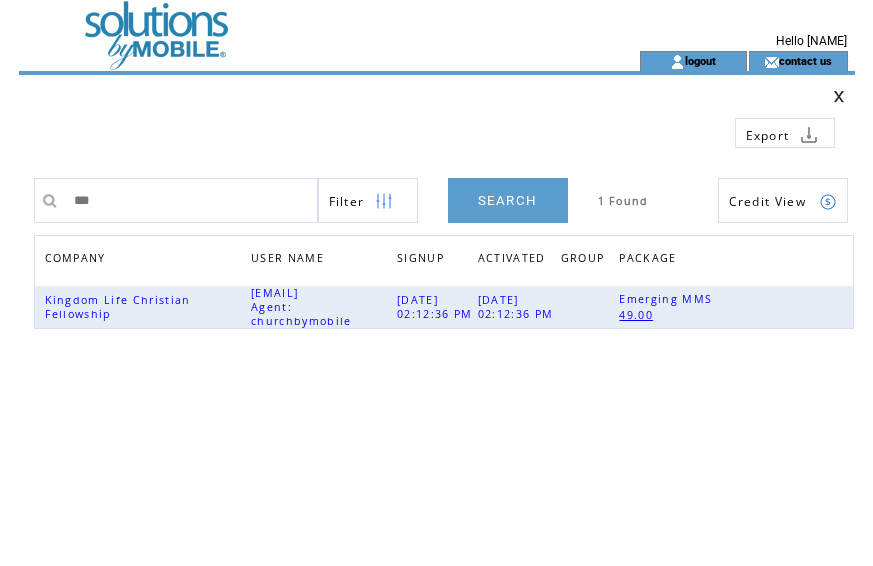 type on "***" 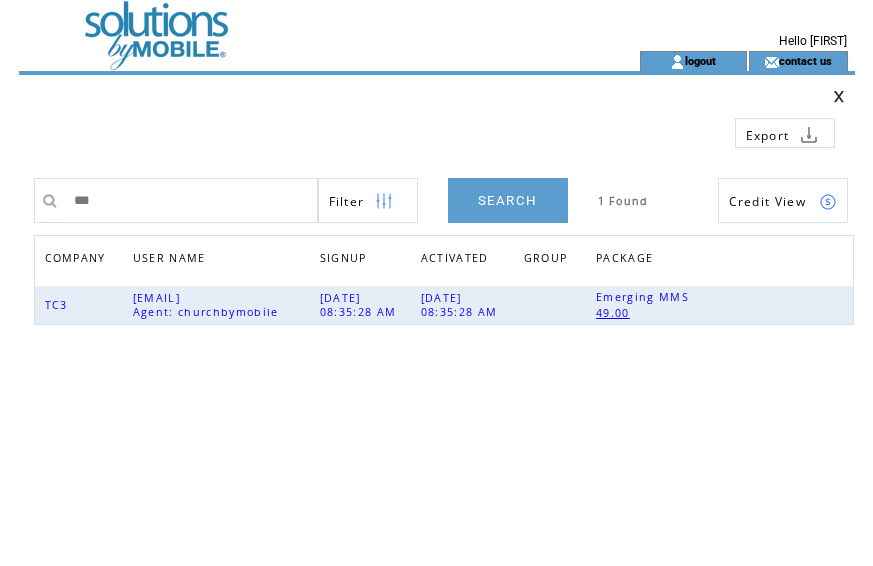 scroll, scrollTop: 0, scrollLeft: 0, axis: both 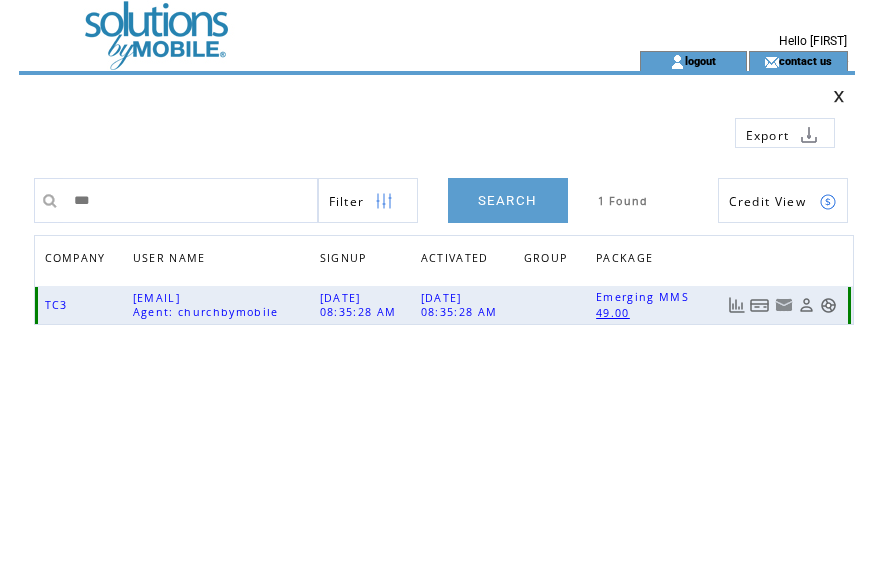 click at bounding box center [760, 305] 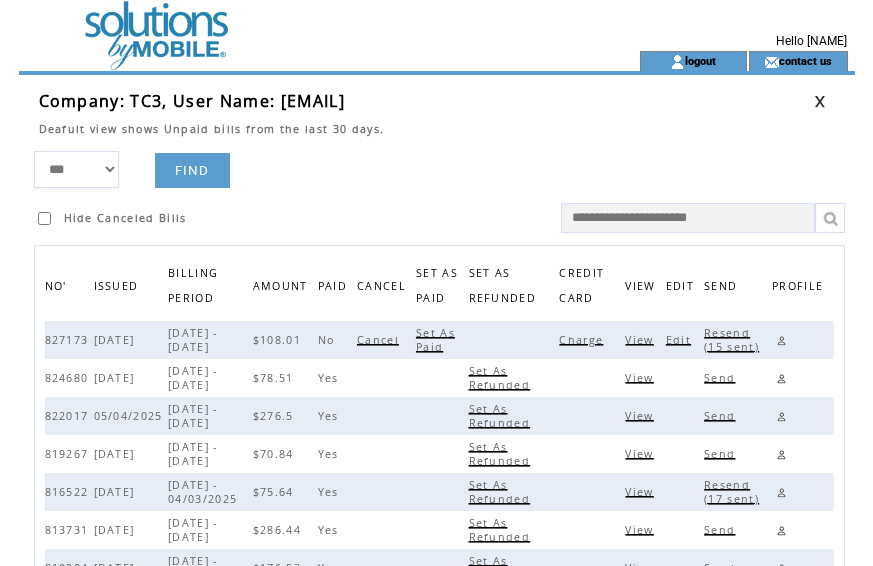scroll, scrollTop: 0, scrollLeft: 0, axis: both 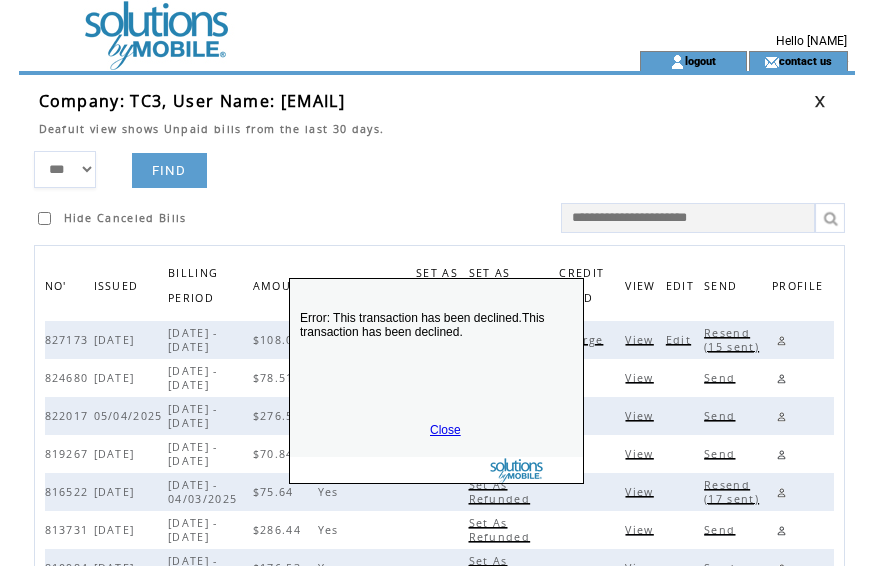 click on "Close" at bounding box center [445, 430] 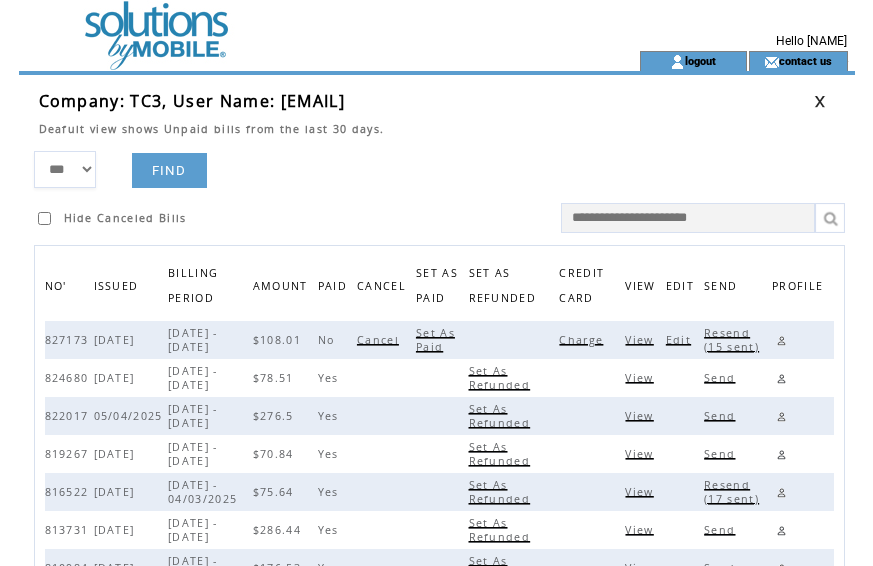 click at bounding box center [781, 340] 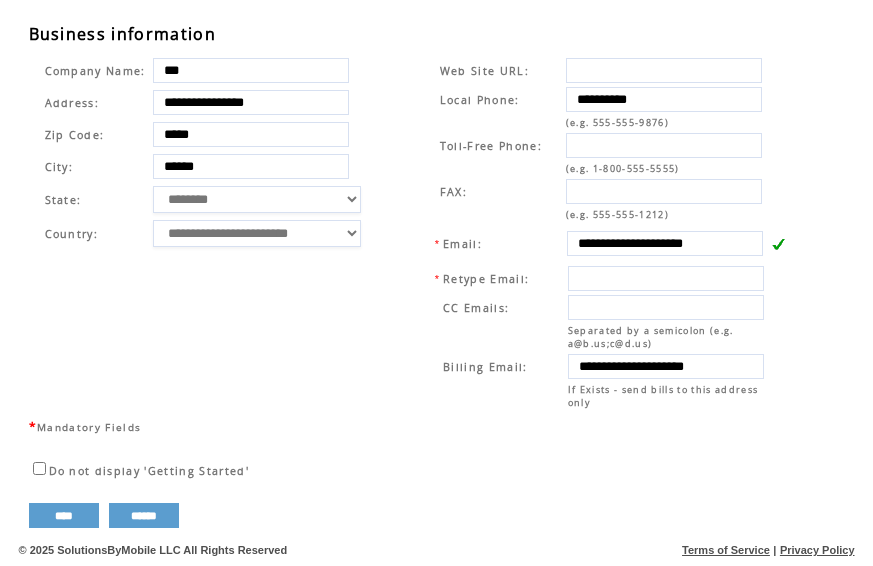 scroll, scrollTop: 687, scrollLeft: 0, axis: vertical 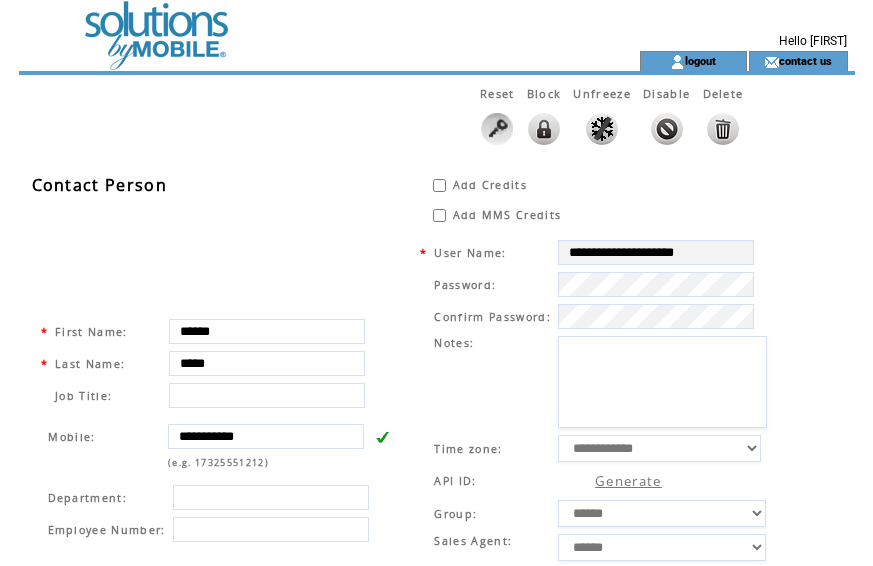 click at bounding box center (293, 25) 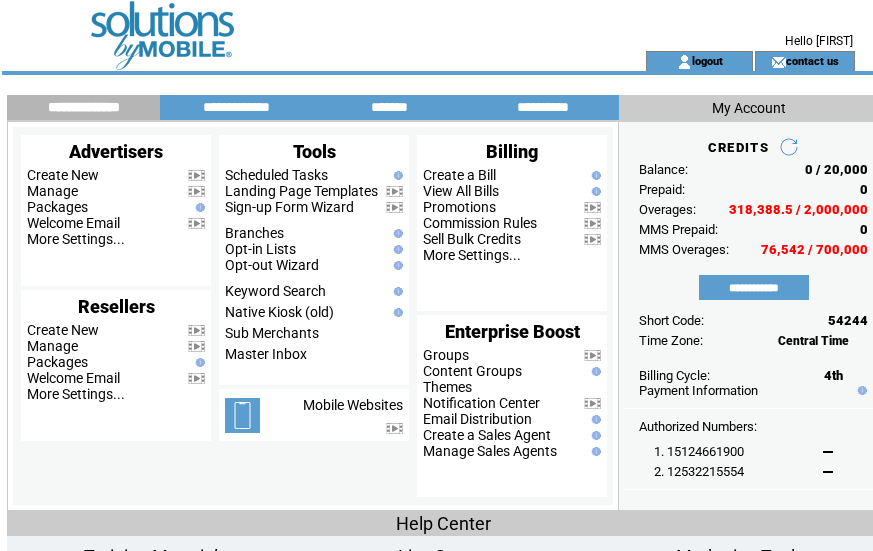 scroll, scrollTop: 0, scrollLeft: 0, axis: both 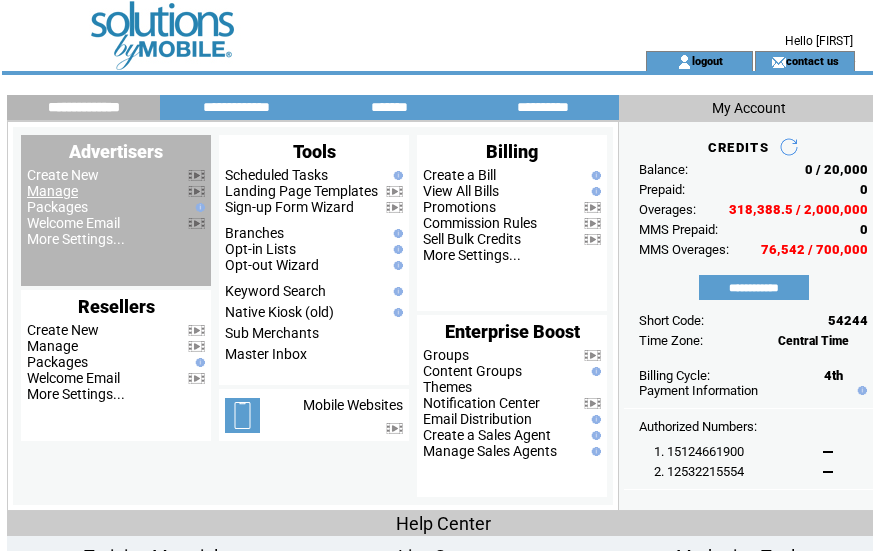 click on "Manage" at bounding box center (52, 191) 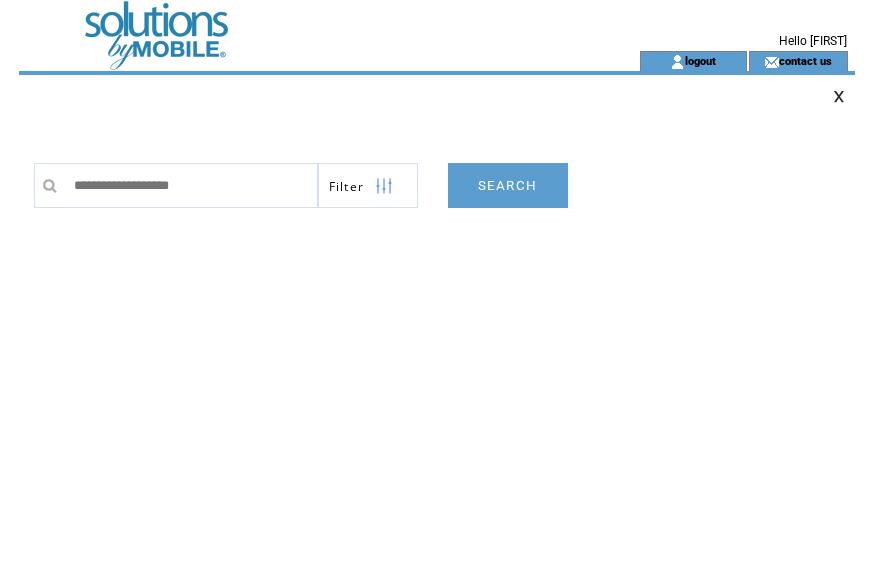 scroll, scrollTop: 0, scrollLeft: 0, axis: both 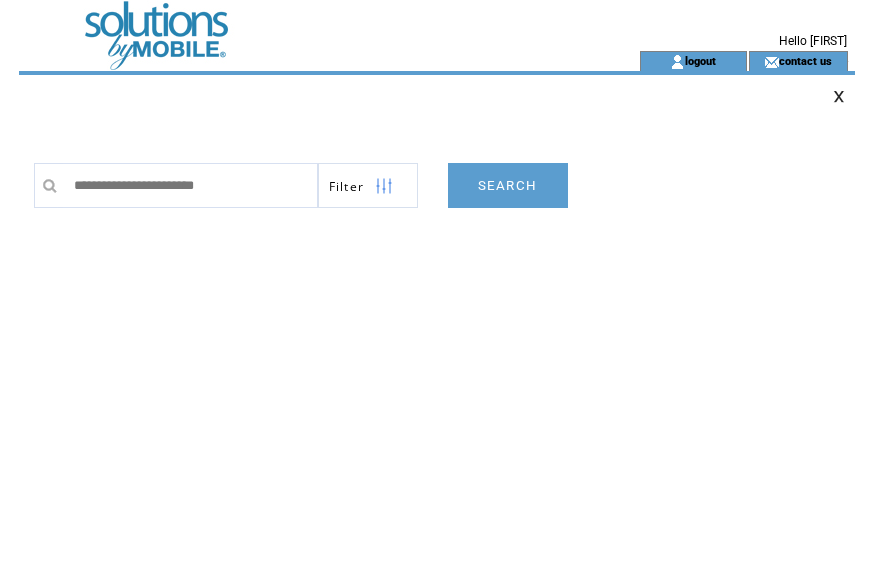 type on "**********" 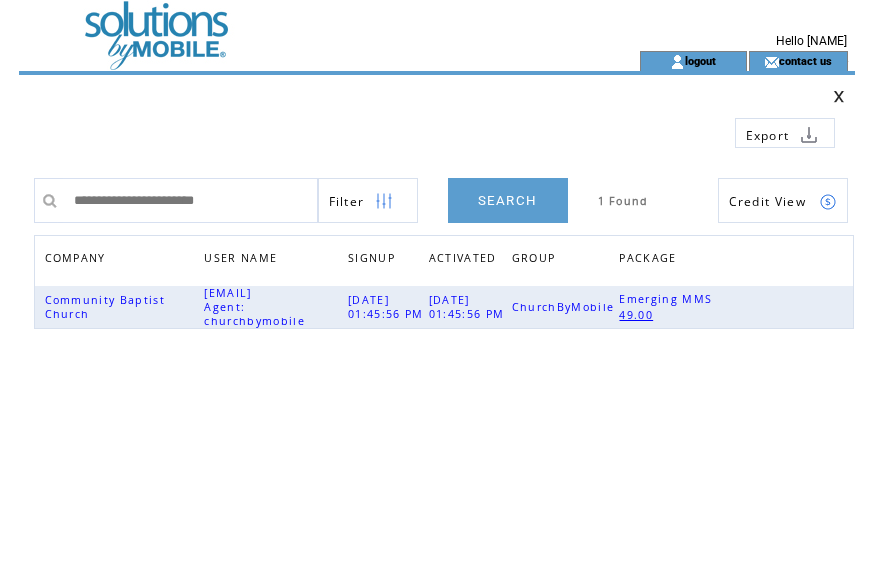scroll, scrollTop: 0, scrollLeft: 0, axis: both 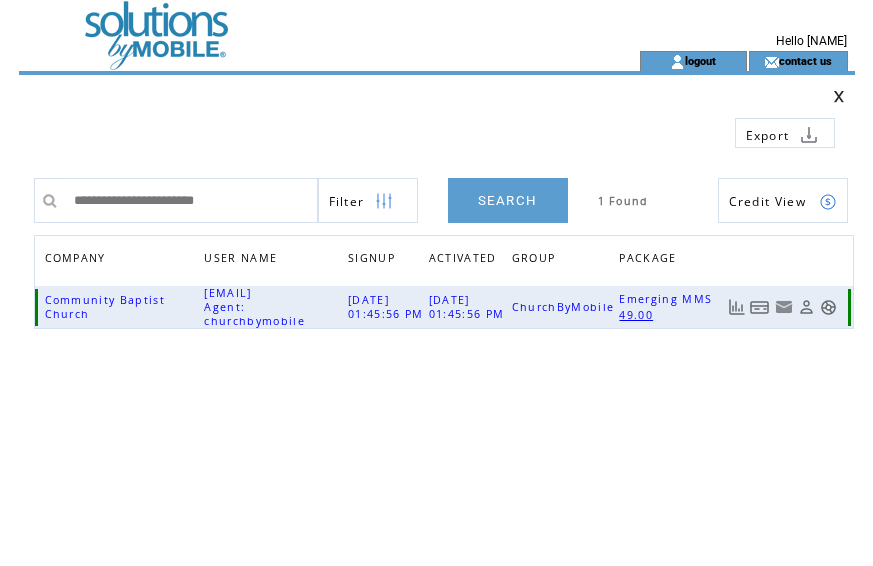 click at bounding box center [760, 307] 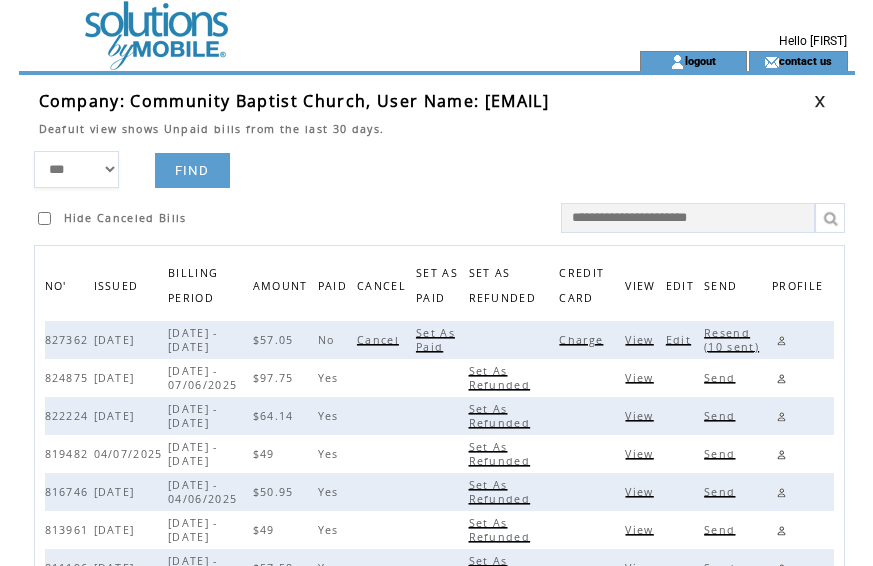 scroll, scrollTop: 0, scrollLeft: 0, axis: both 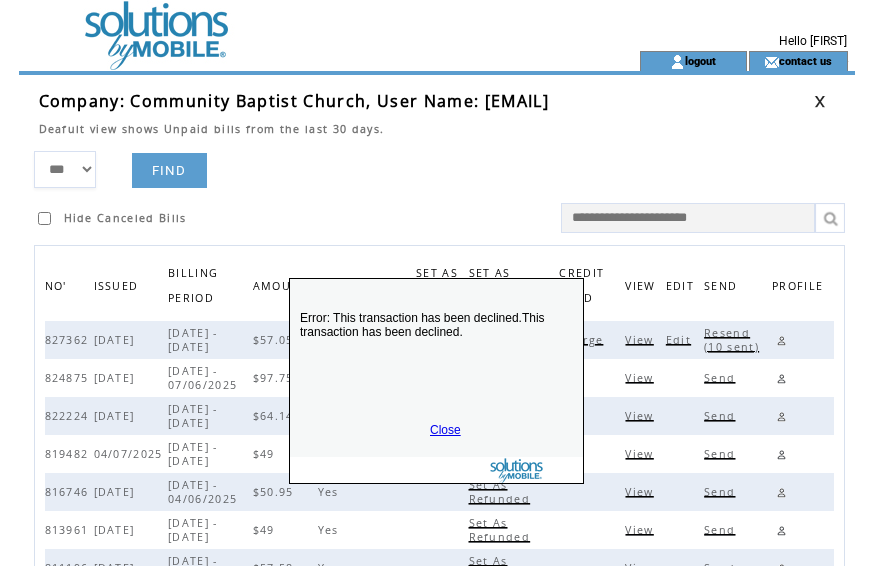 click on "Close" at bounding box center (445, 430) 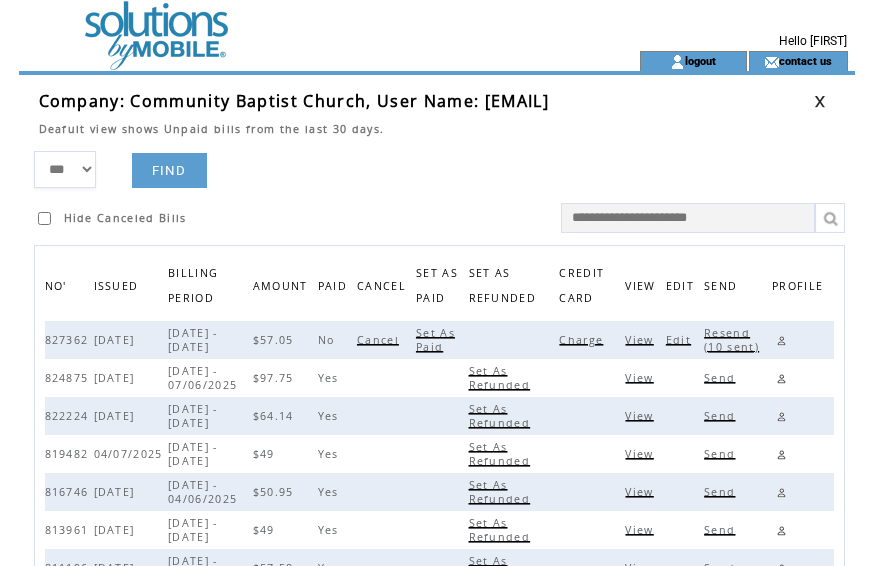 drag, startPoint x: 482, startPoint y: 102, endPoint x: 671, endPoint y: 107, distance: 189.06613 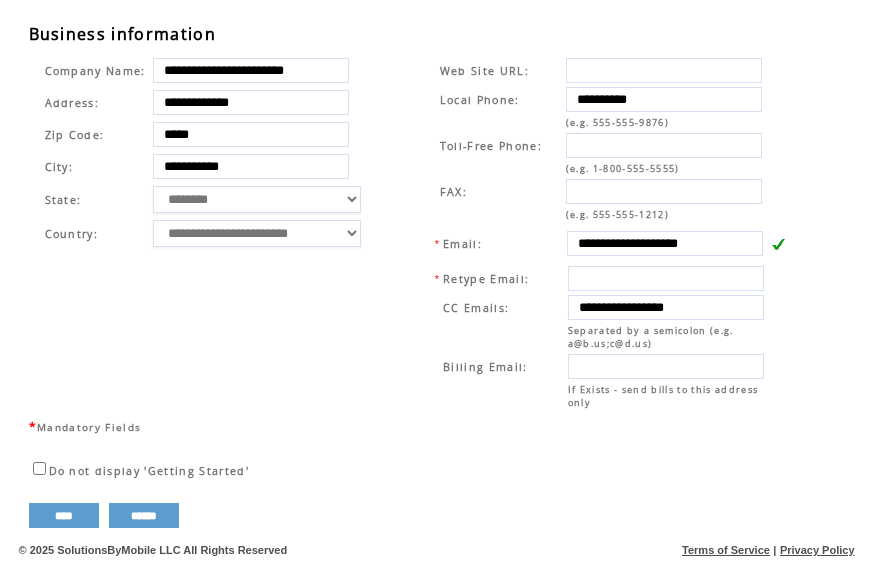 scroll, scrollTop: 687, scrollLeft: 0, axis: vertical 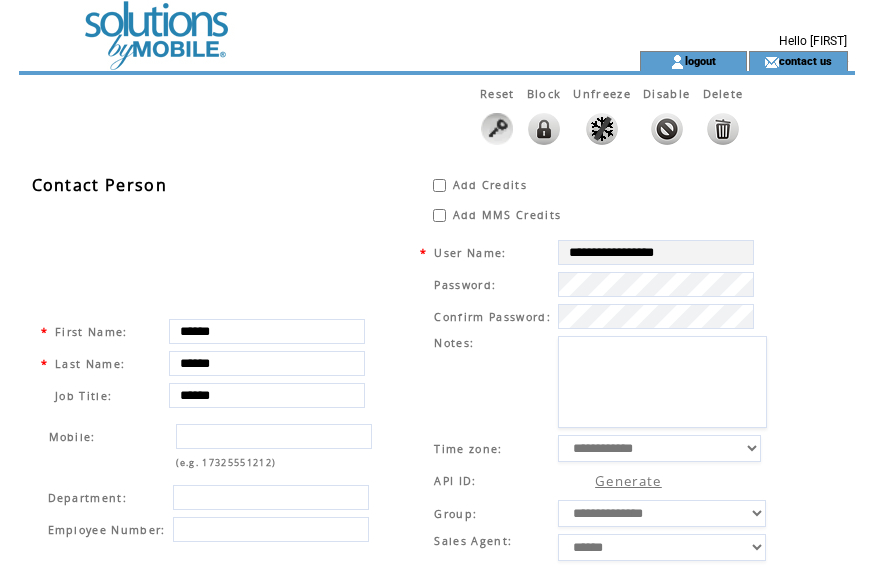 click at bounding box center (293, 25) 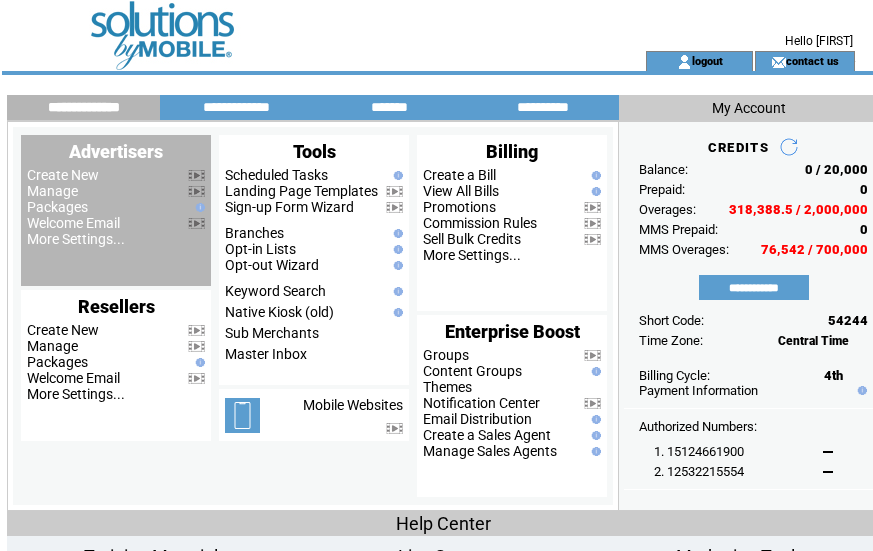 scroll, scrollTop: 0, scrollLeft: 0, axis: both 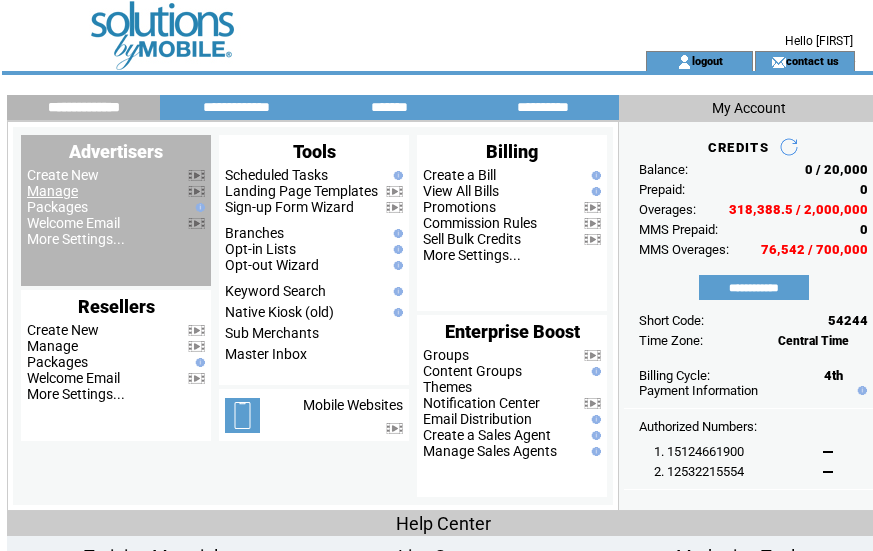 click on "Manage" at bounding box center [52, 191] 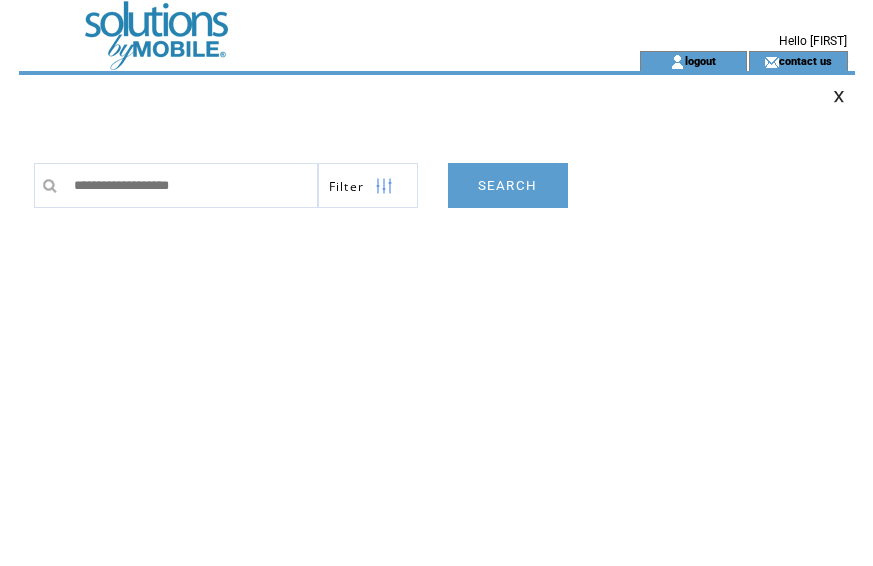 scroll, scrollTop: 0, scrollLeft: 0, axis: both 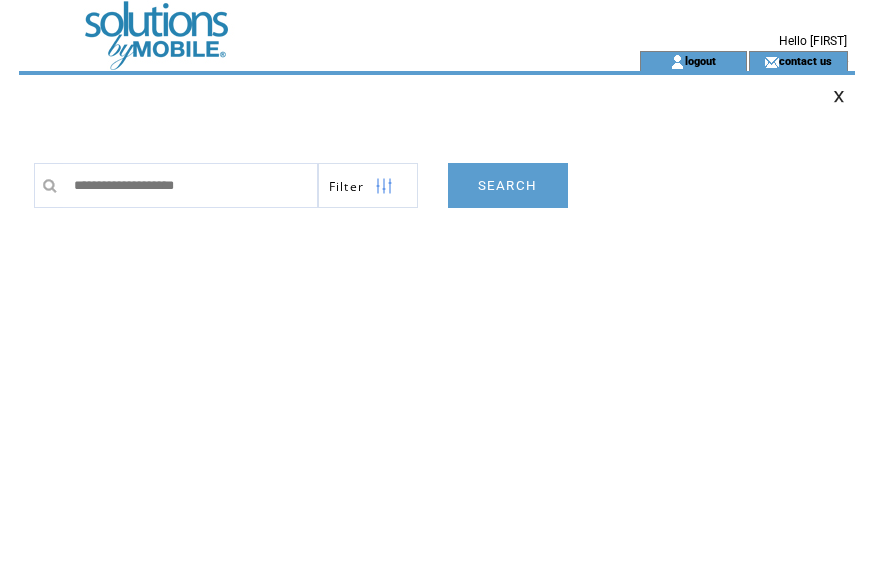 type on "**********" 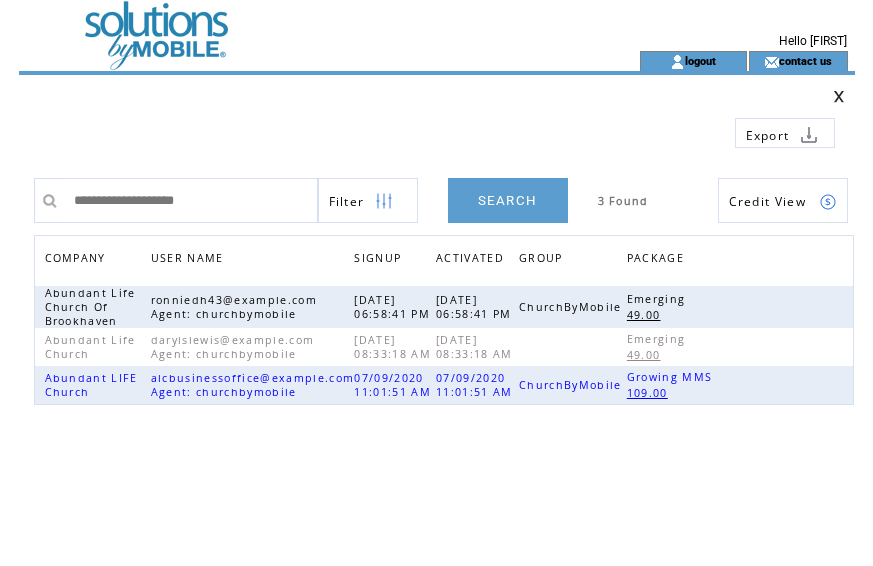 scroll, scrollTop: 0, scrollLeft: 0, axis: both 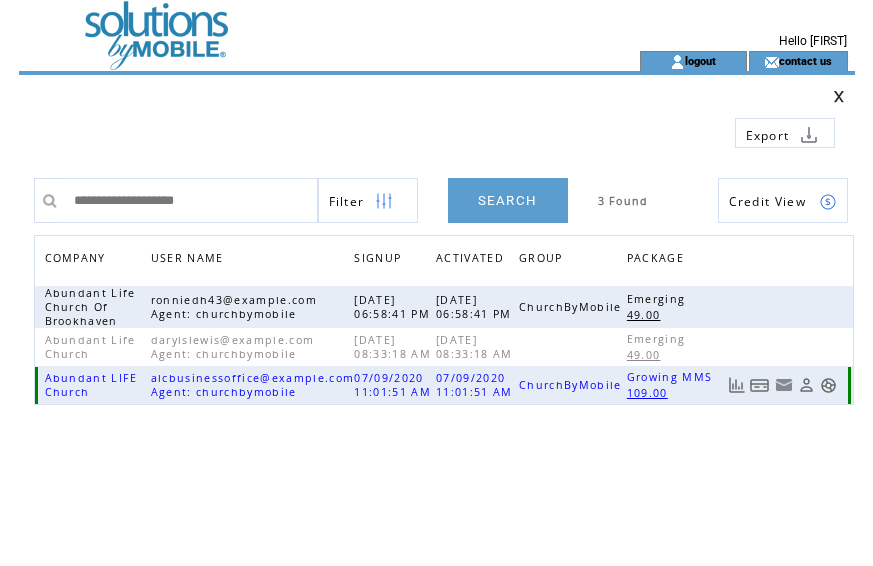 click at bounding box center (760, 385) 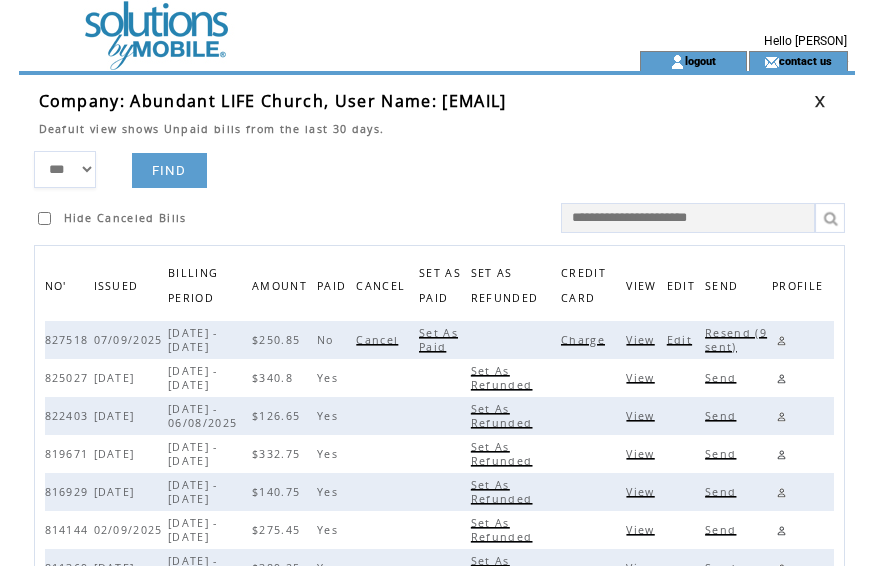 scroll, scrollTop: 0, scrollLeft: 0, axis: both 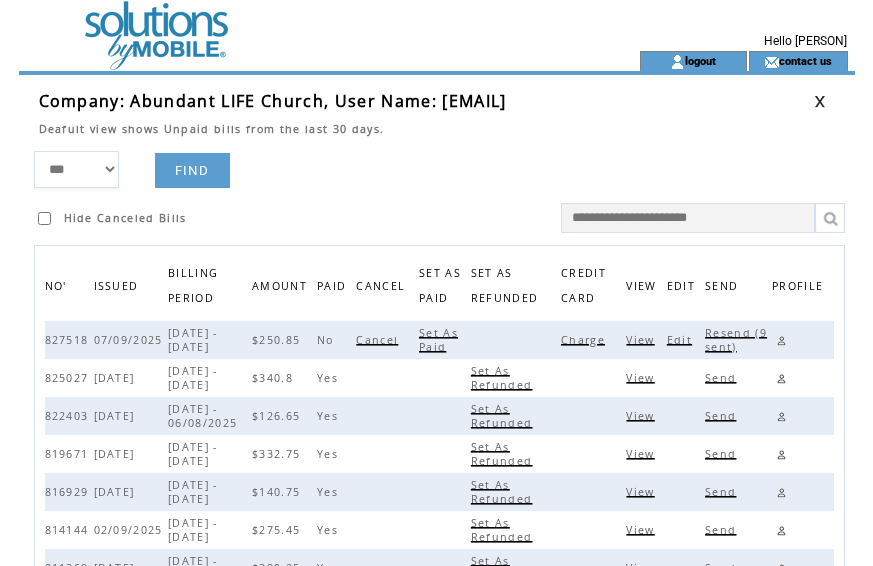 click on "Charge" at bounding box center (585, 340) 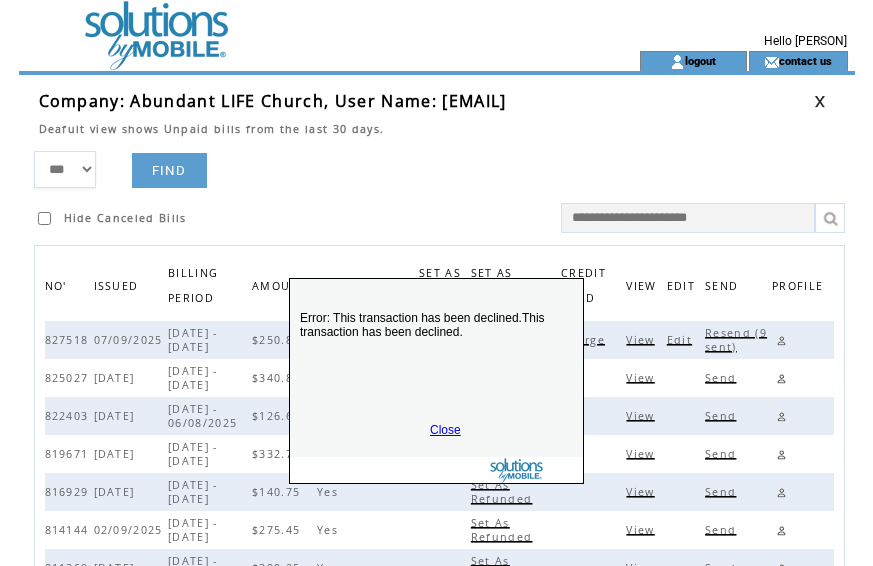 click on "Close" at bounding box center (445, 430) 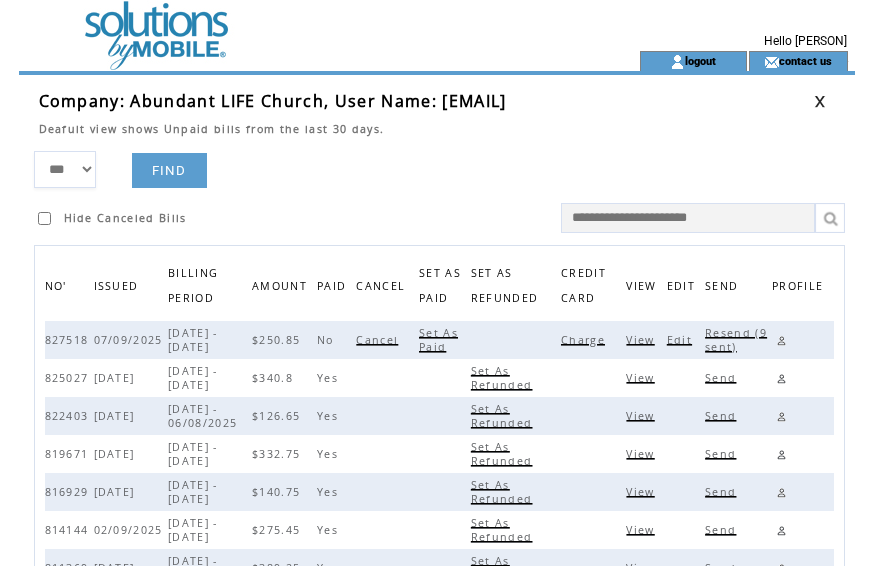 click on "Resend (9 sent)" at bounding box center (736, 340) 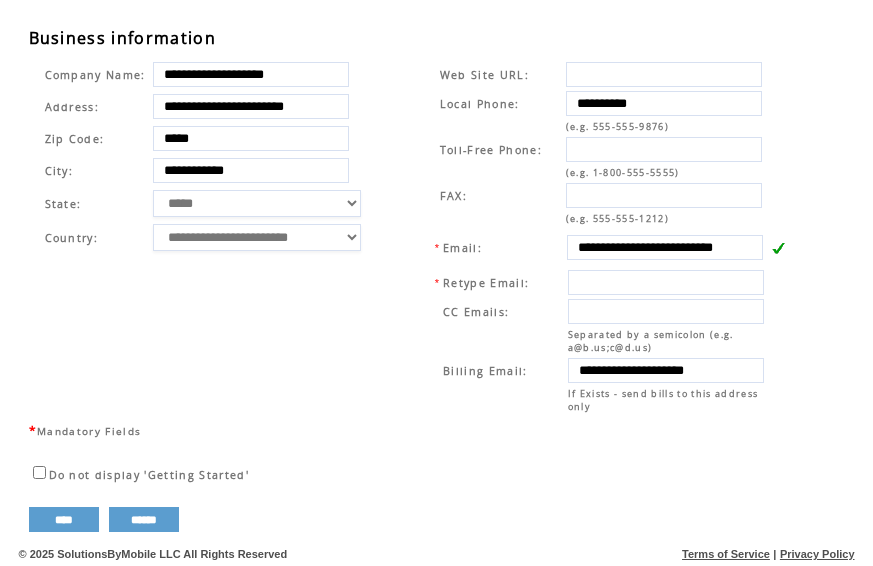 scroll, scrollTop: 687, scrollLeft: 0, axis: vertical 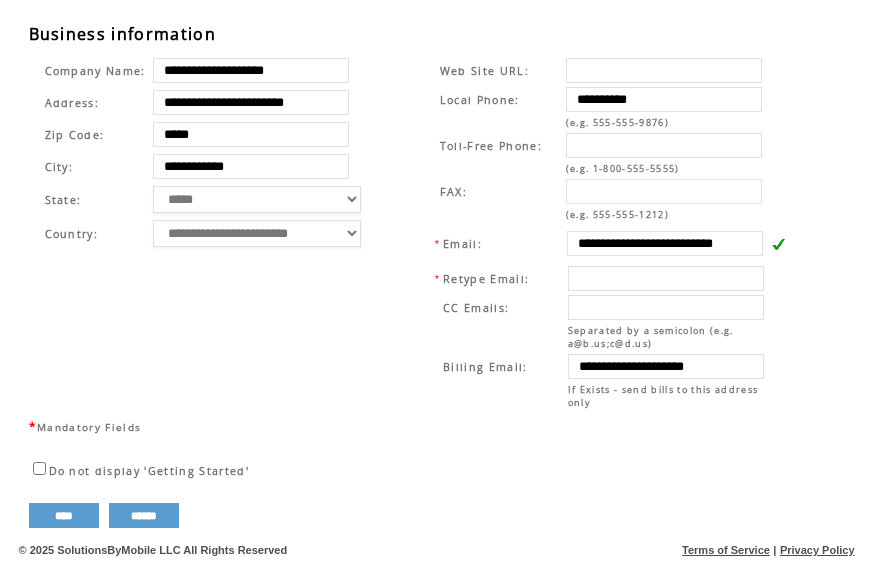 click on "**********" at bounding box center [603, 233] 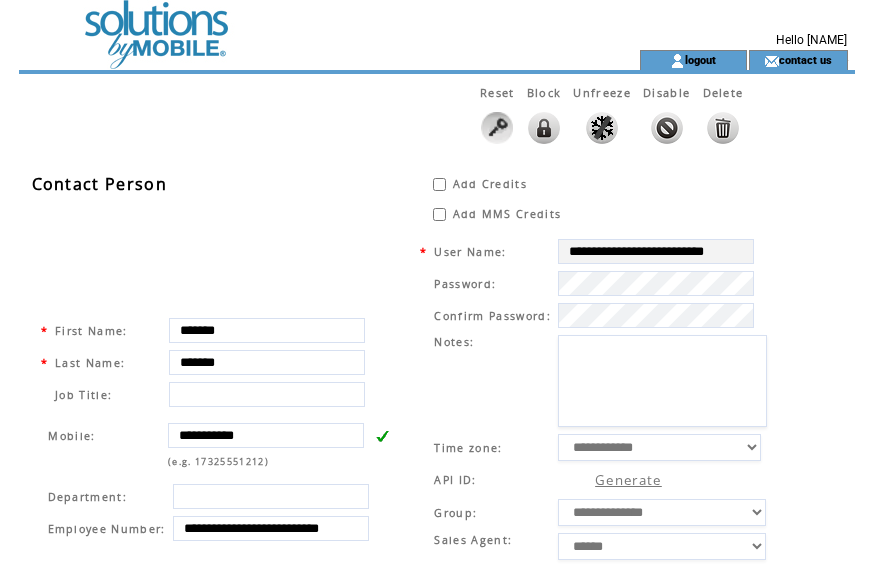 scroll, scrollTop: 0, scrollLeft: 0, axis: both 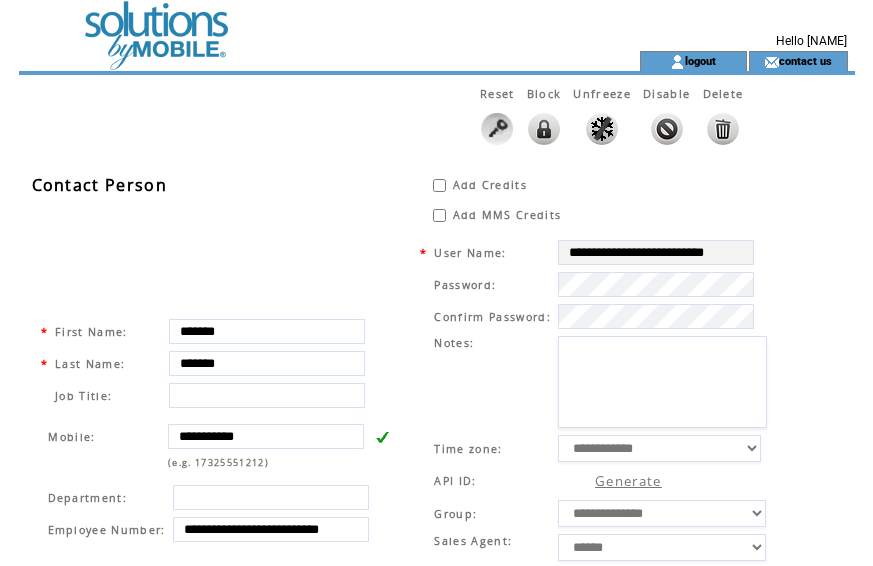 click at bounding box center (293, 25) 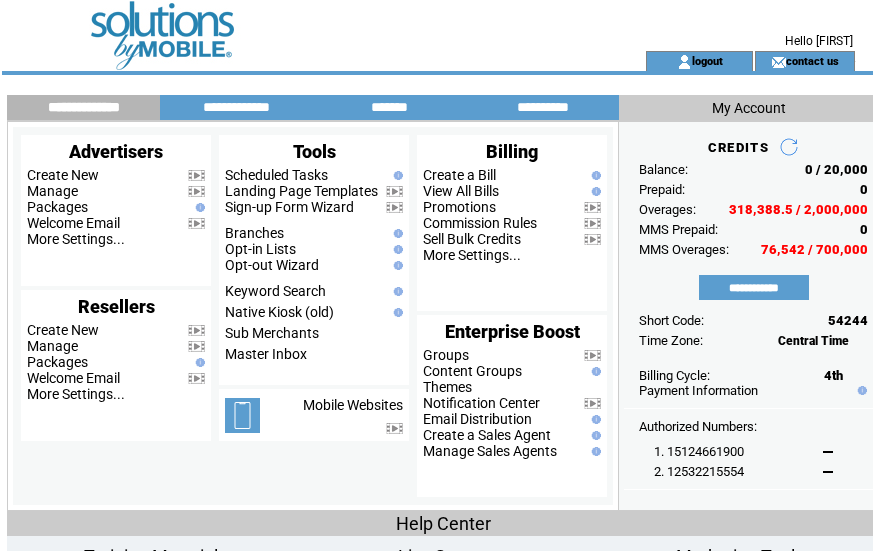 scroll, scrollTop: 0, scrollLeft: 0, axis: both 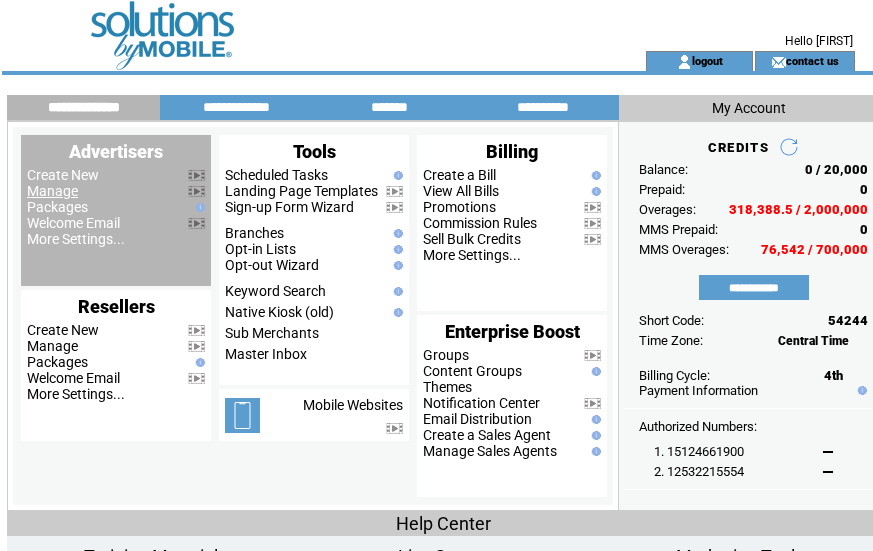 click on "Manage" at bounding box center (52, 191) 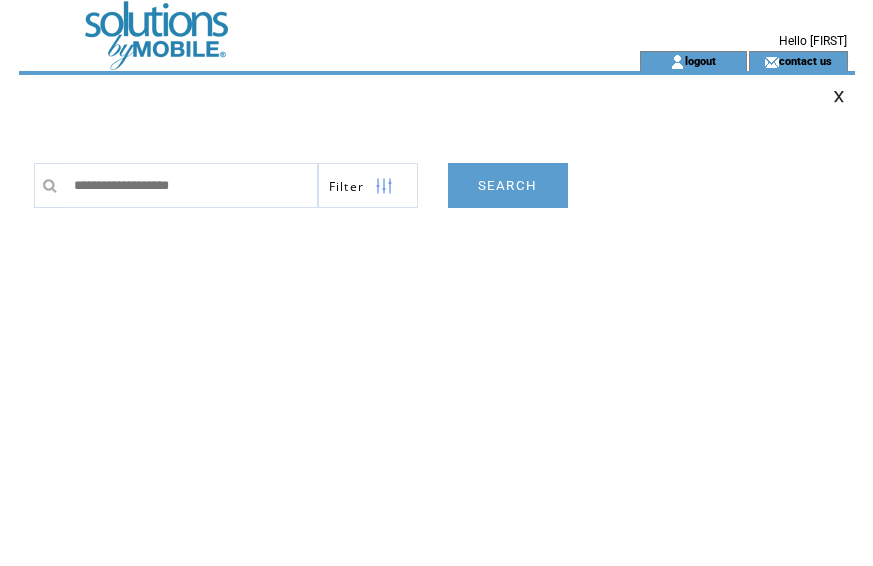 scroll, scrollTop: 0, scrollLeft: 0, axis: both 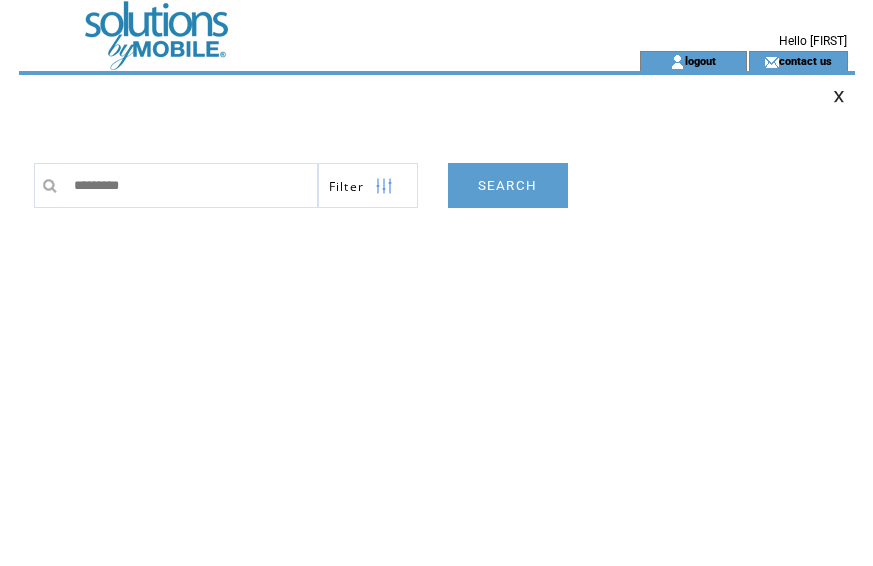 type on "*********" 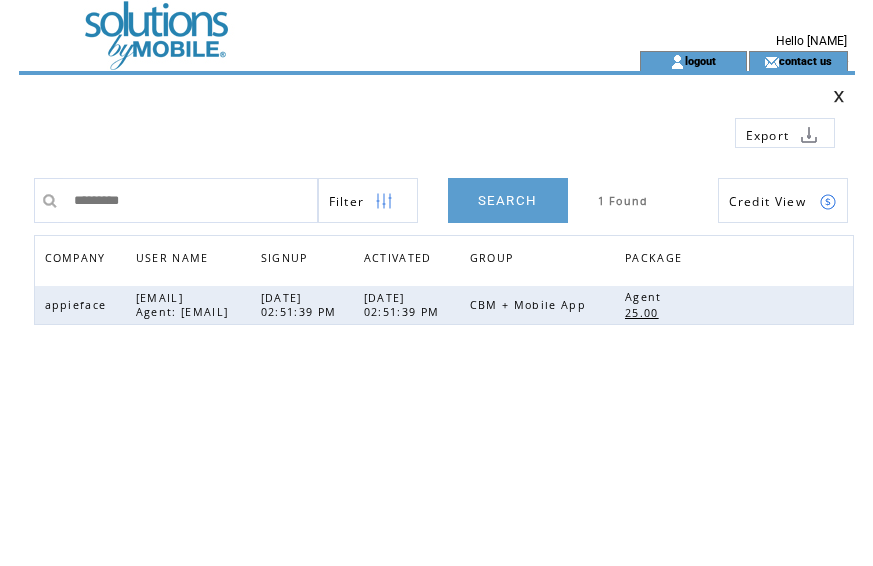scroll, scrollTop: 0, scrollLeft: 0, axis: both 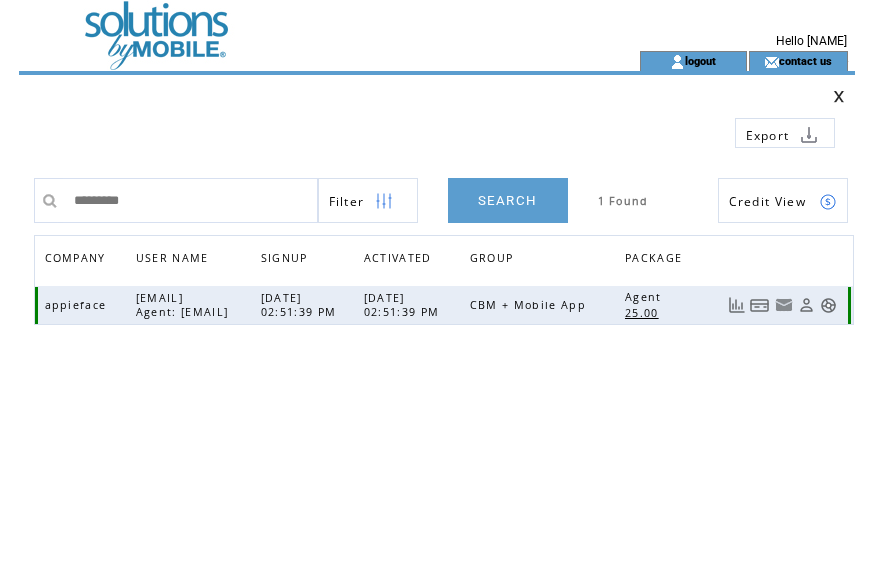 click at bounding box center (760, 305) 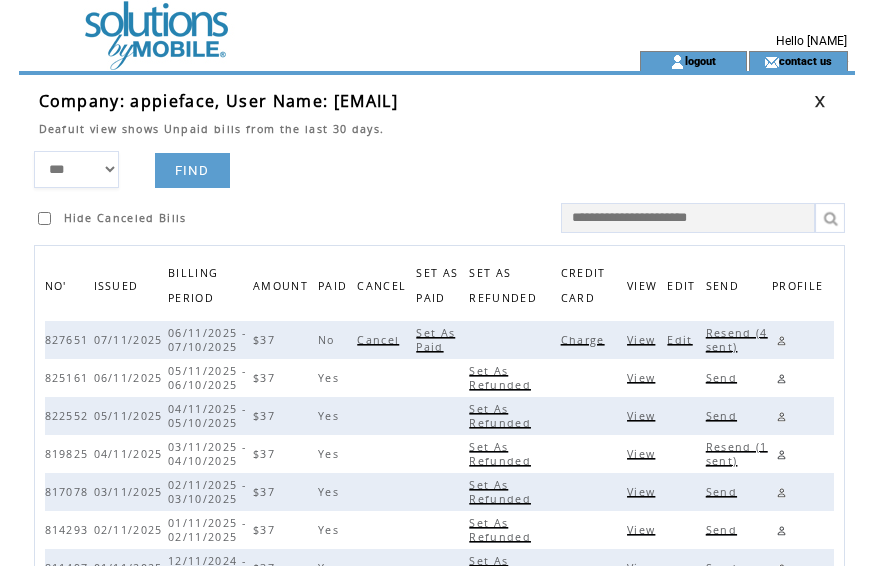 scroll, scrollTop: 0, scrollLeft: 0, axis: both 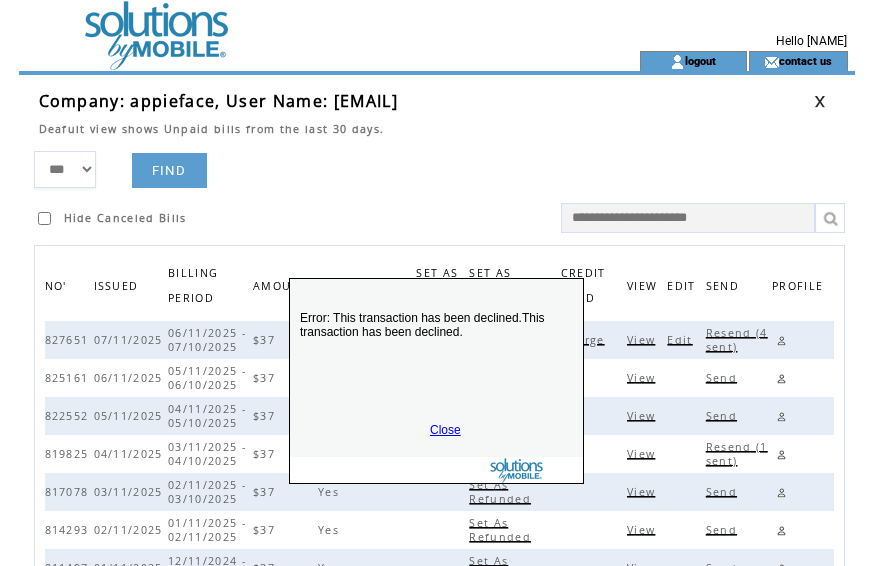 click on "Close" at bounding box center [445, 430] 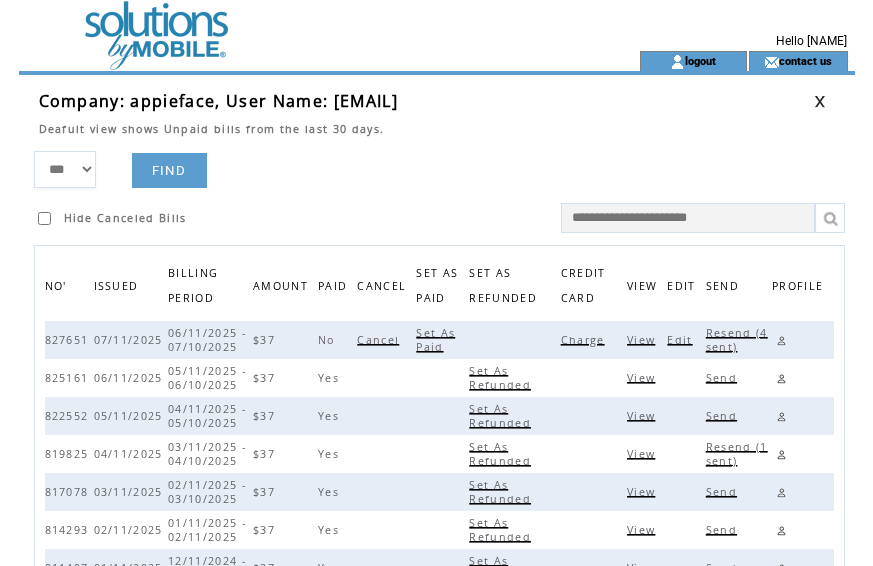 click on "Resend (4 sent)" at bounding box center (737, 340) 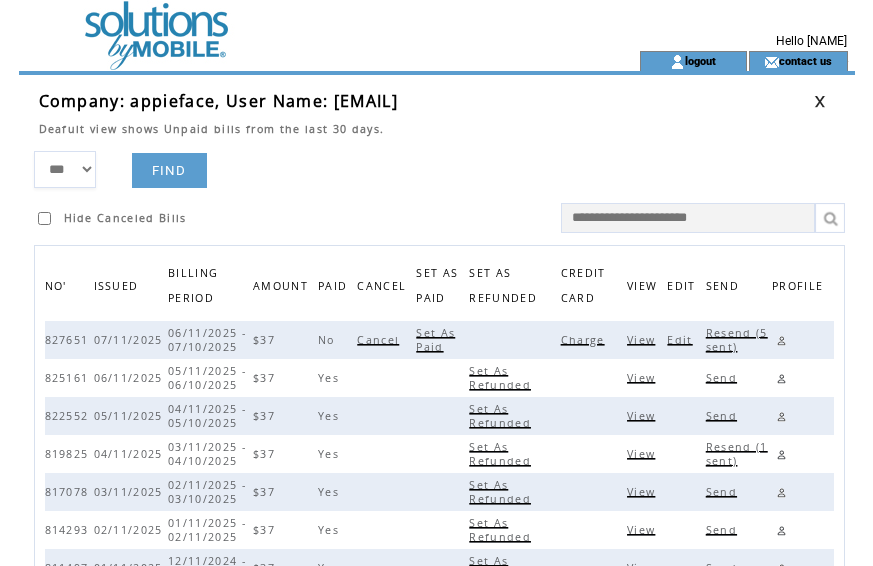 drag, startPoint x: 609, startPoint y: 124, endPoint x: 686, endPoint y: 114, distance: 77.64664 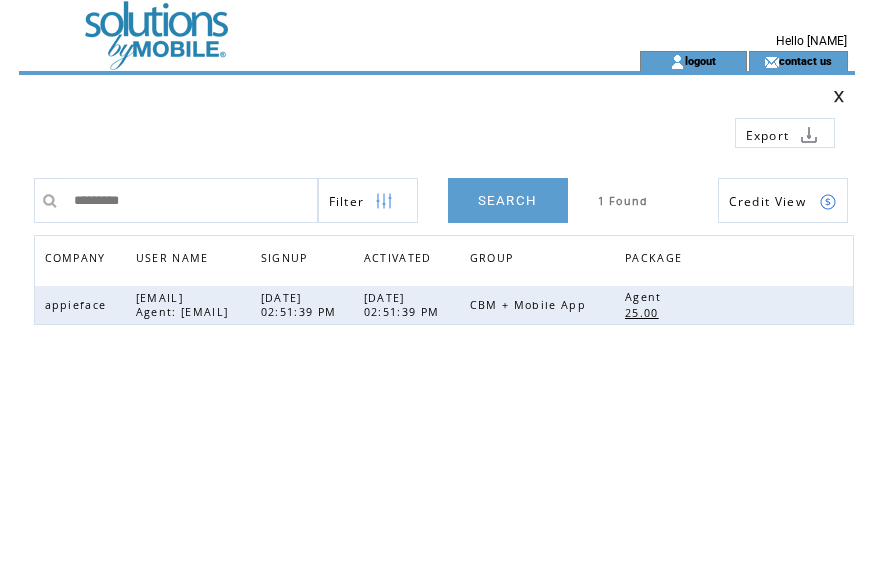 scroll, scrollTop: 0, scrollLeft: 0, axis: both 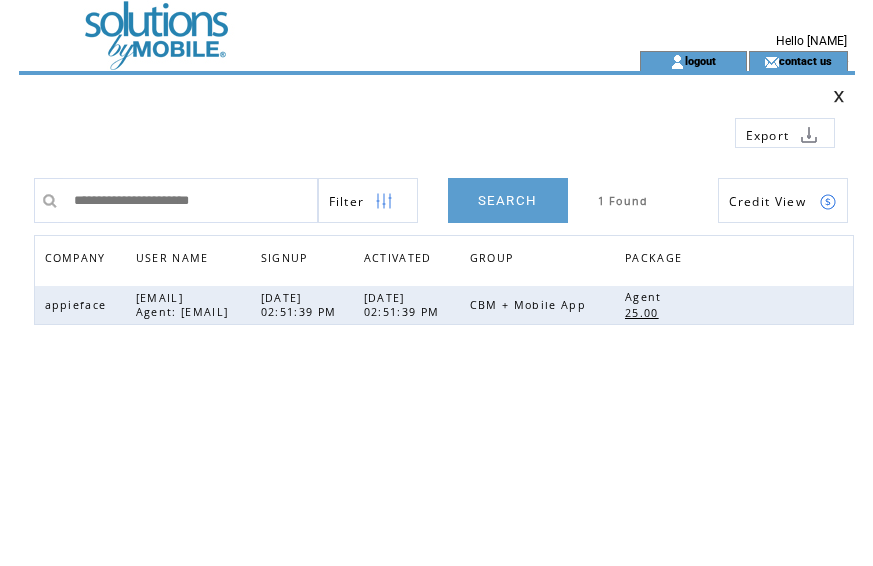 type on "**********" 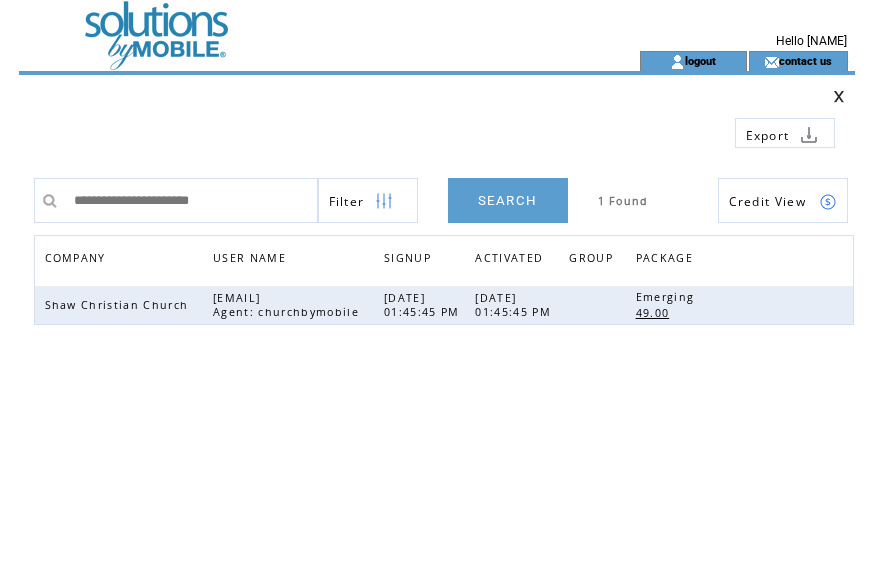 scroll, scrollTop: 0, scrollLeft: 0, axis: both 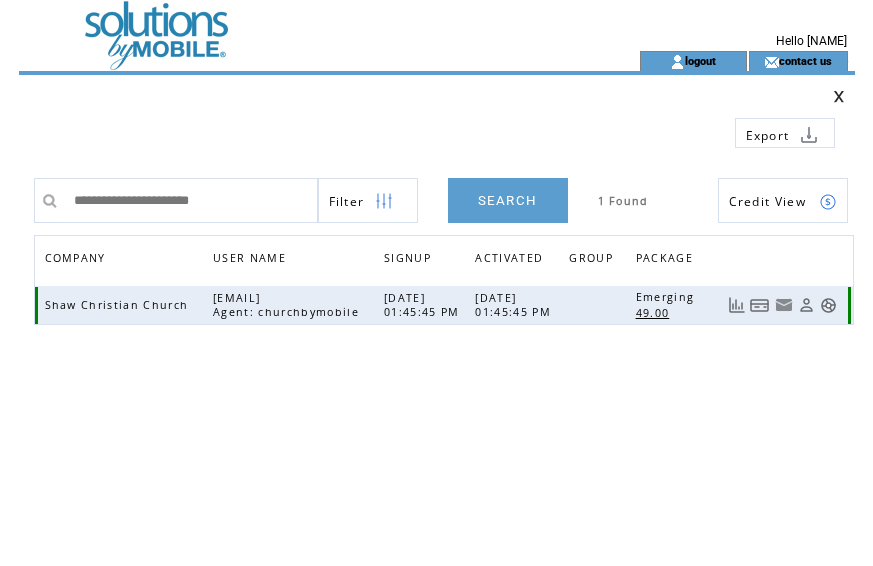 click at bounding box center (760, 305) 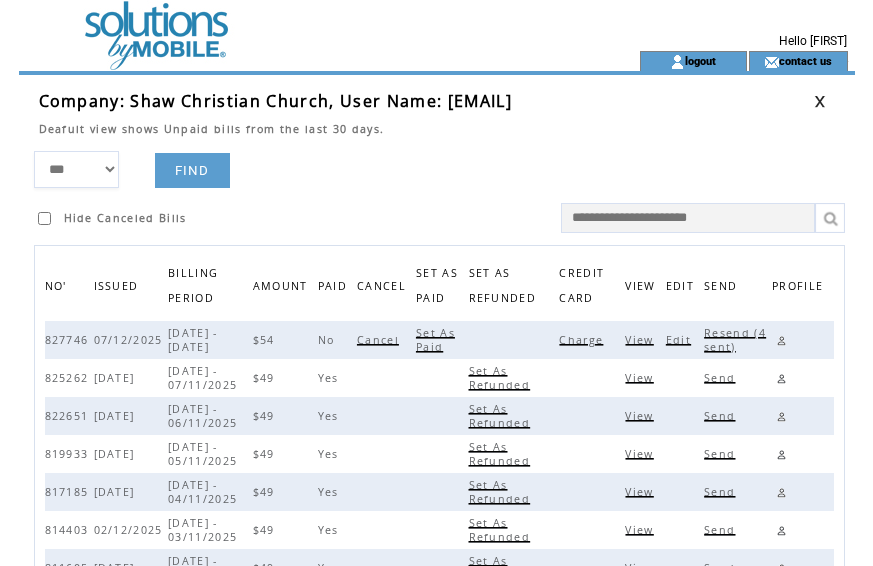 scroll, scrollTop: 0, scrollLeft: 0, axis: both 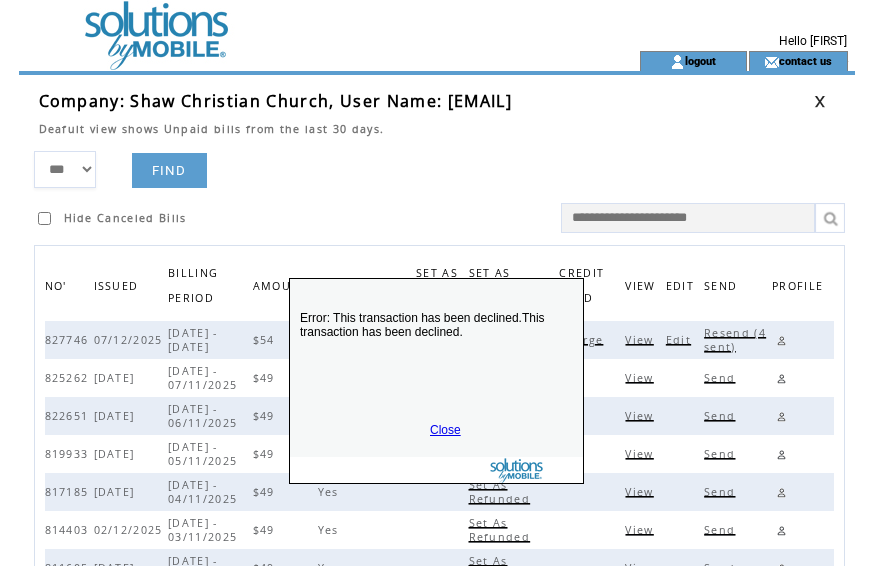 drag, startPoint x: 447, startPoint y: 429, endPoint x: 439, endPoint y: 341, distance: 88.362885 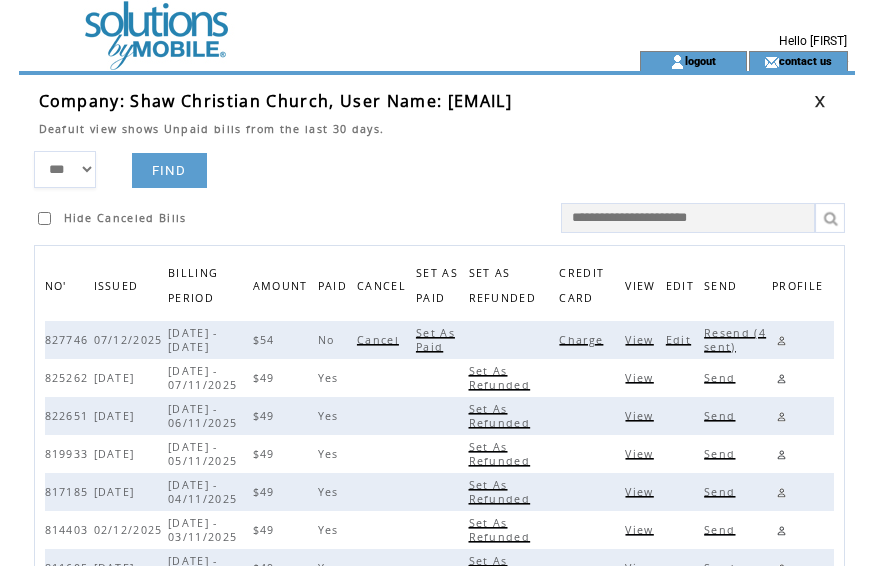 click on "Resend (4 sent)" at bounding box center (735, 340) 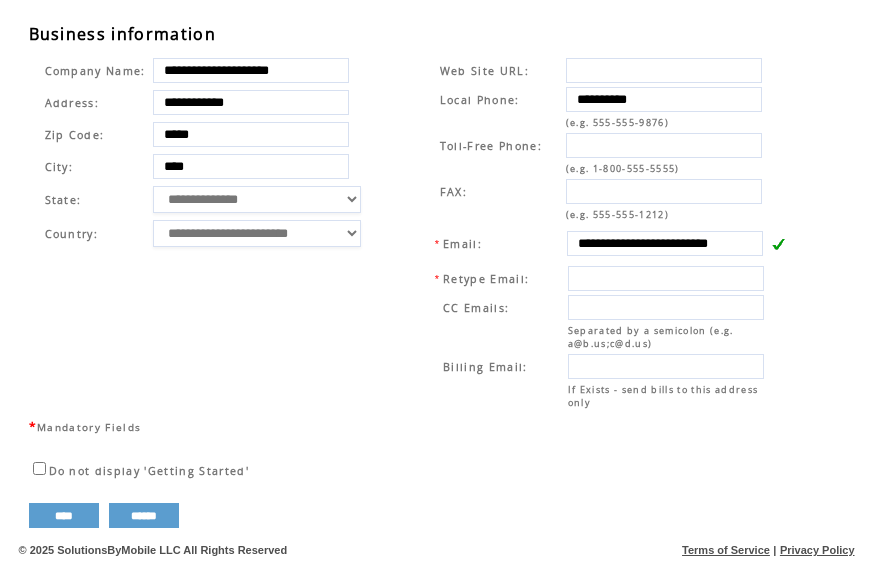 scroll, scrollTop: 687, scrollLeft: 0, axis: vertical 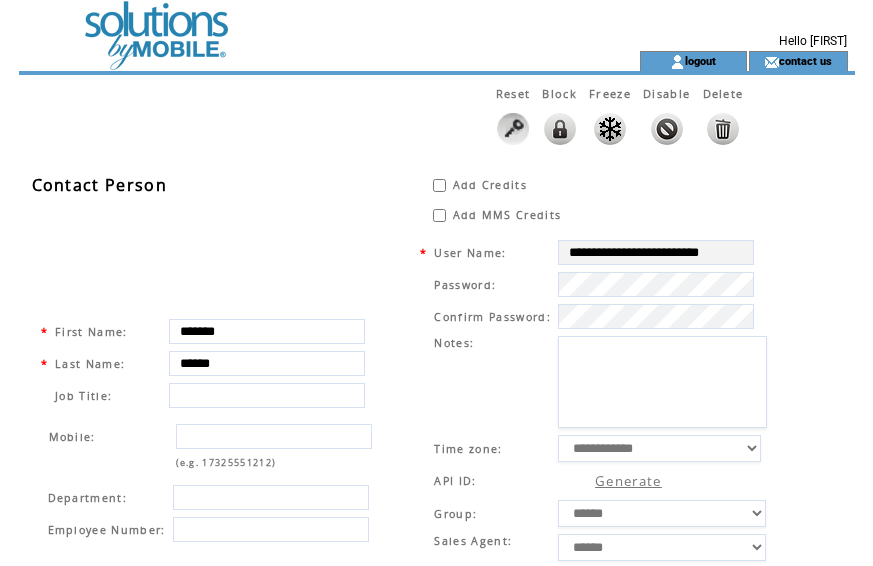 click at bounding box center [293, 25] 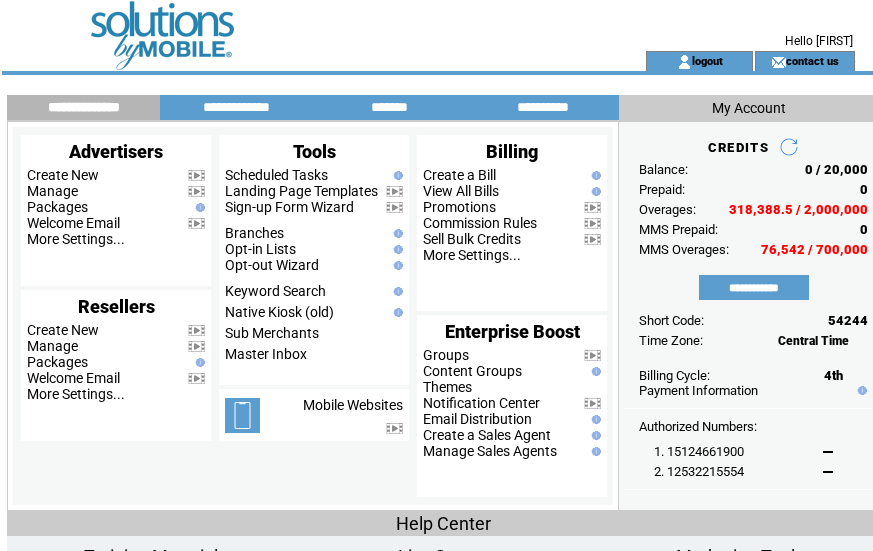 scroll, scrollTop: 0, scrollLeft: 0, axis: both 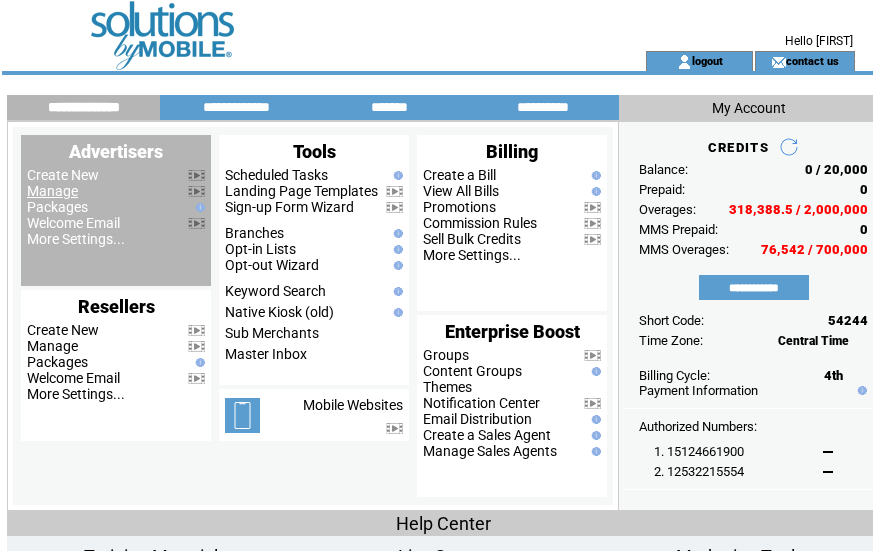 click on "Manage" at bounding box center [52, 191] 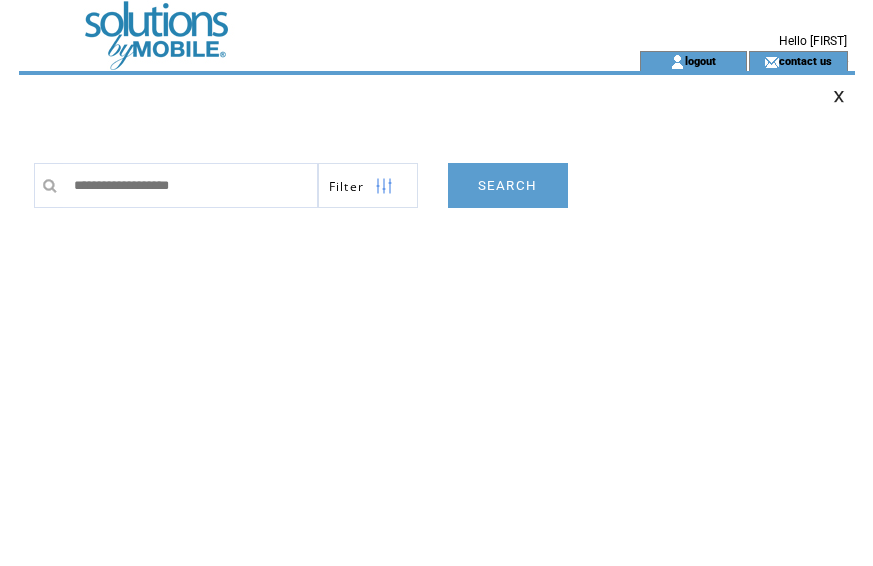 scroll, scrollTop: 0, scrollLeft: 0, axis: both 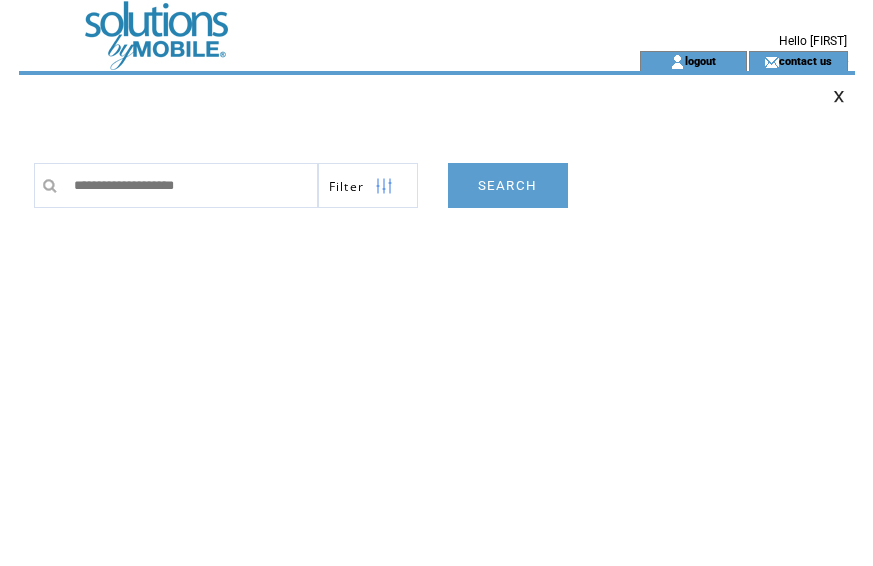type on "**********" 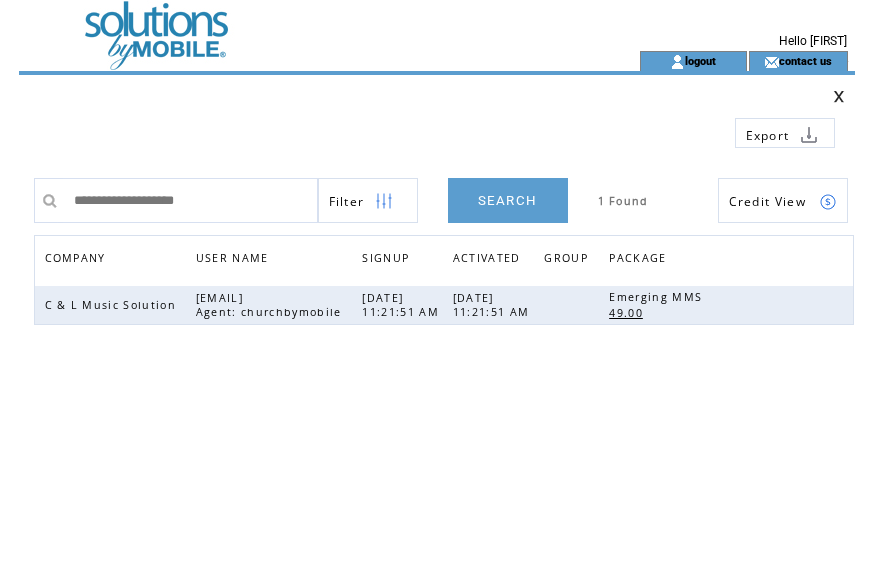 scroll, scrollTop: 0, scrollLeft: 0, axis: both 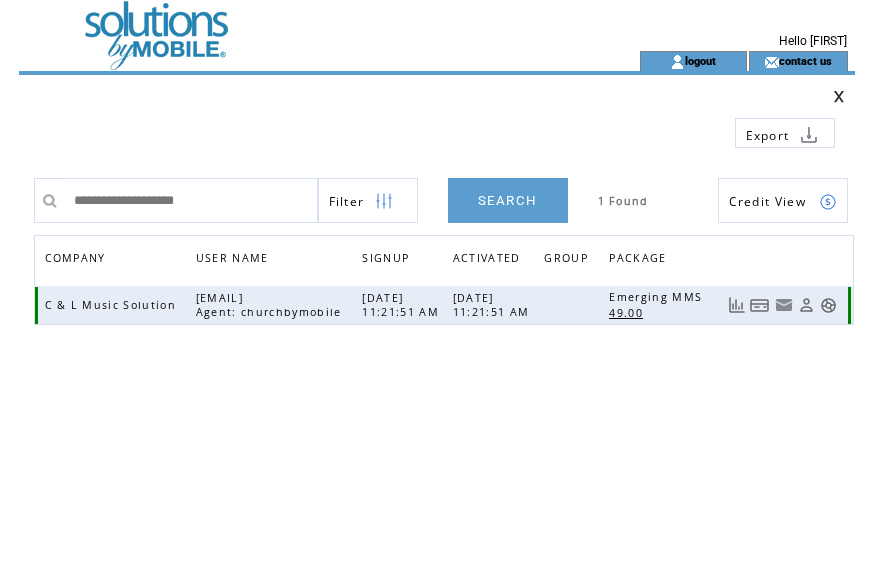click at bounding box center [760, 305] 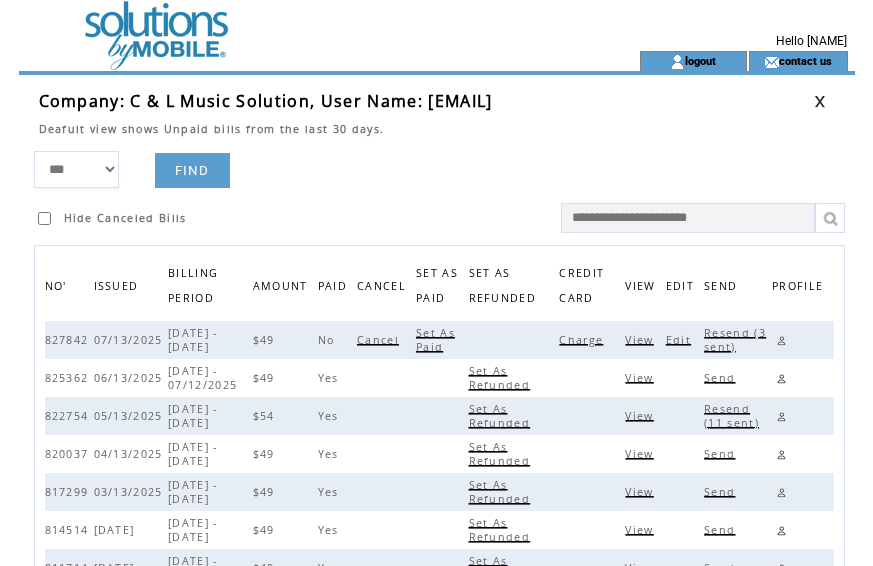 scroll, scrollTop: 0, scrollLeft: 0, axis: both 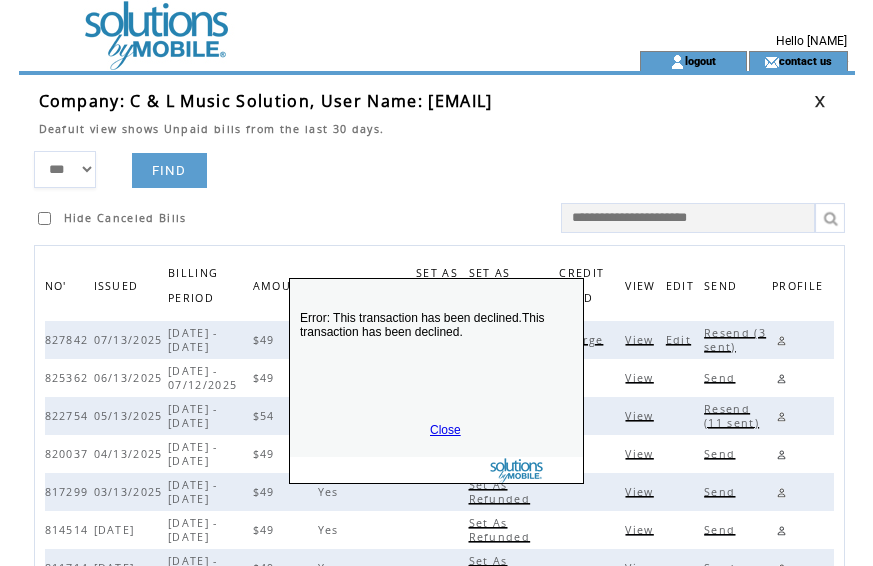 click on "Close" at bounding box center [445, 430] 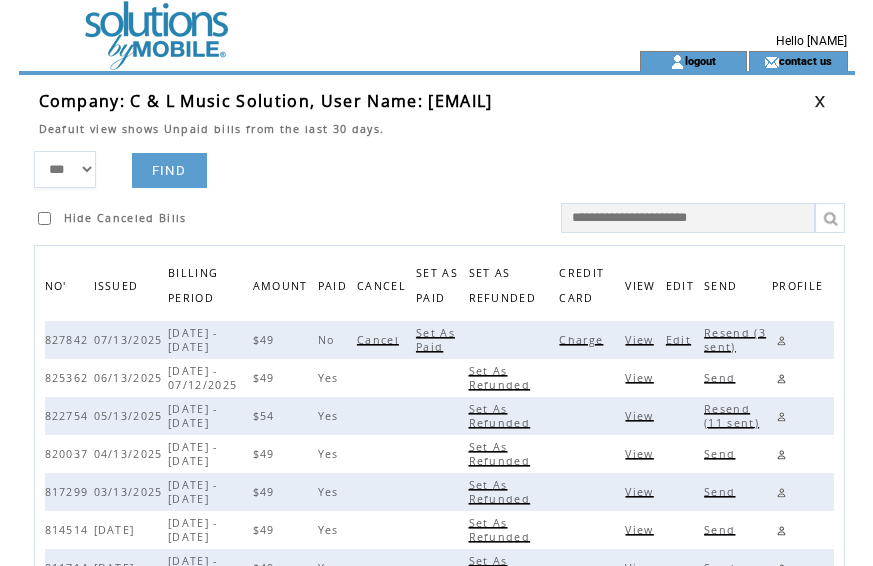click on "Edit" at bounding box center (681, 340) 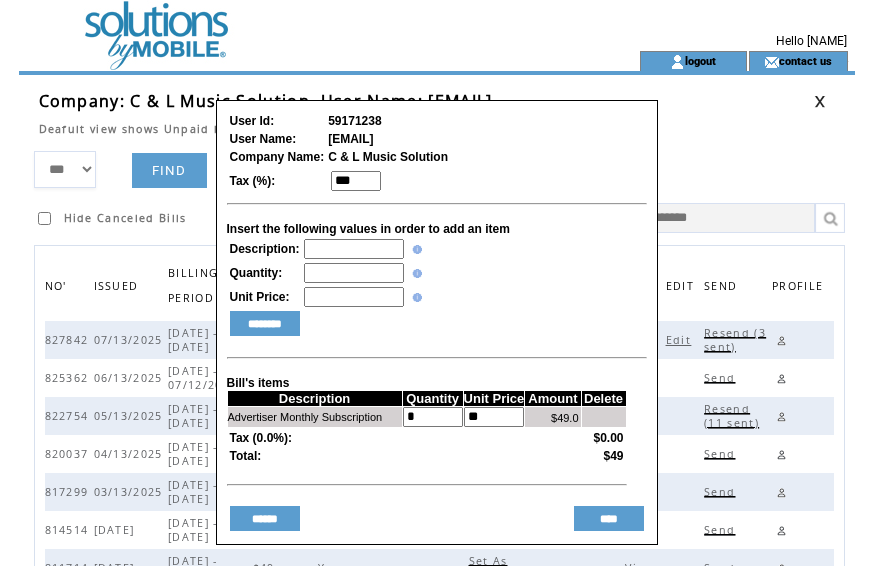 click at bounding box center (354, 249) 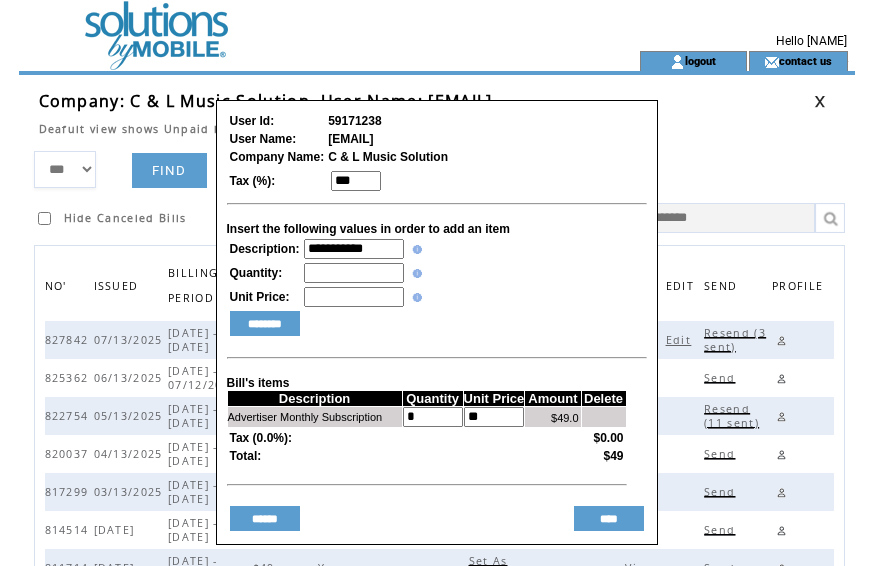 type on "**********" 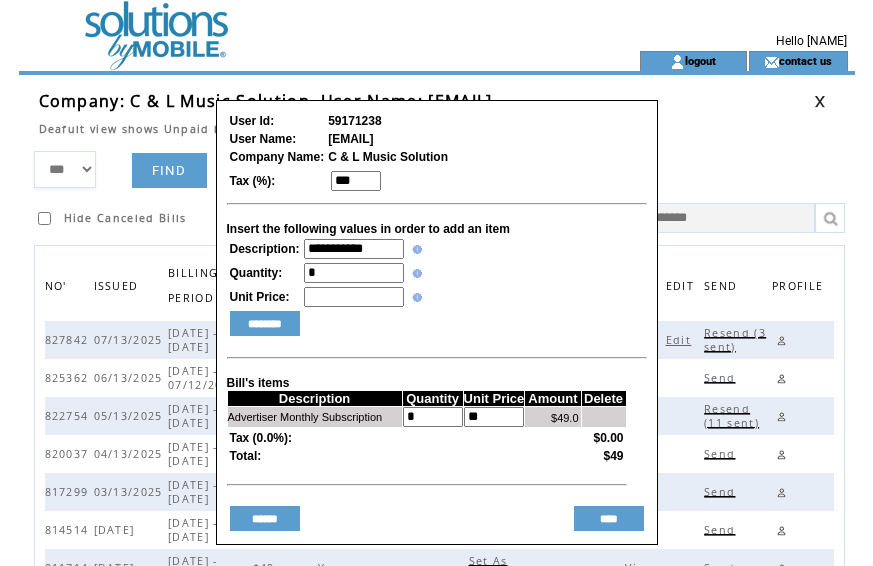 type on "*" 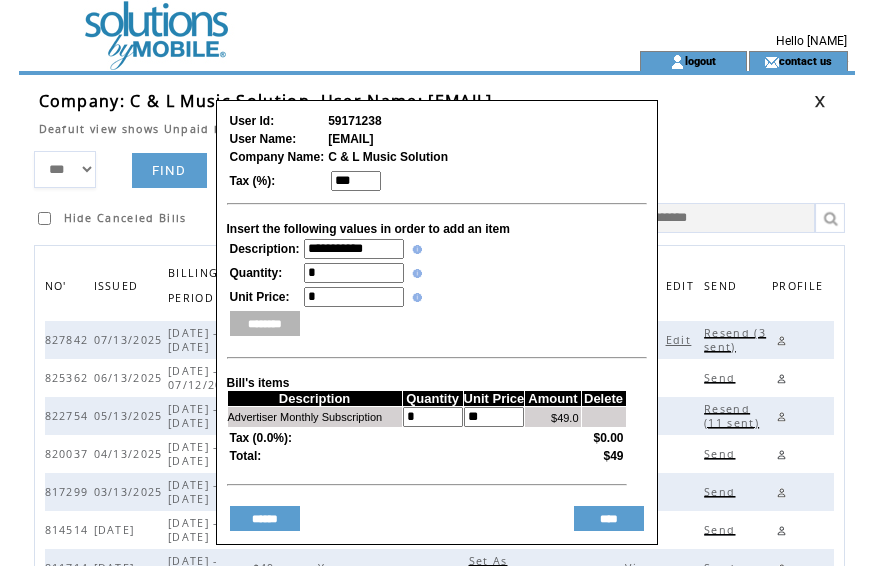 type on "*" 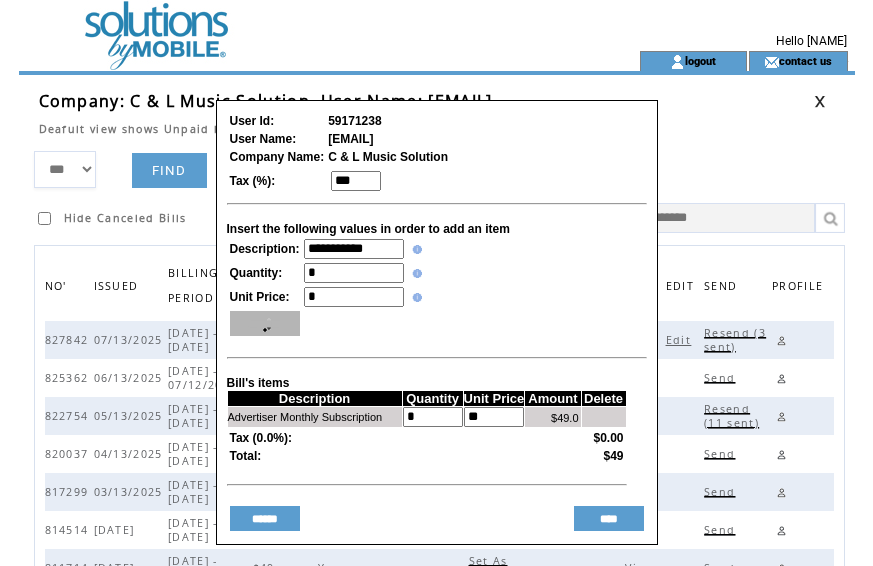 click on "********" at bounding box center [265, 323] 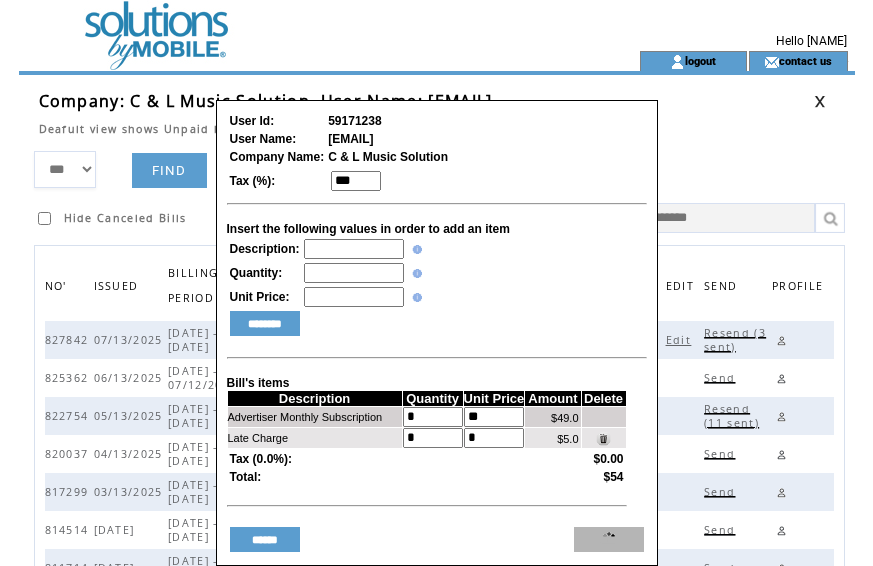 click on "****" at bounding box center (609, 539) 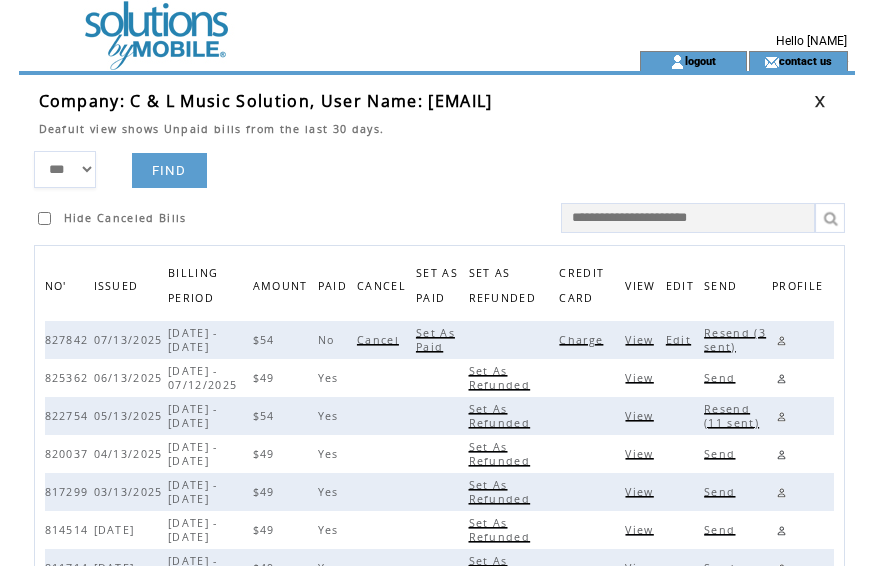 click on "Resend (3 sent)" at bounding box center (735, 340) 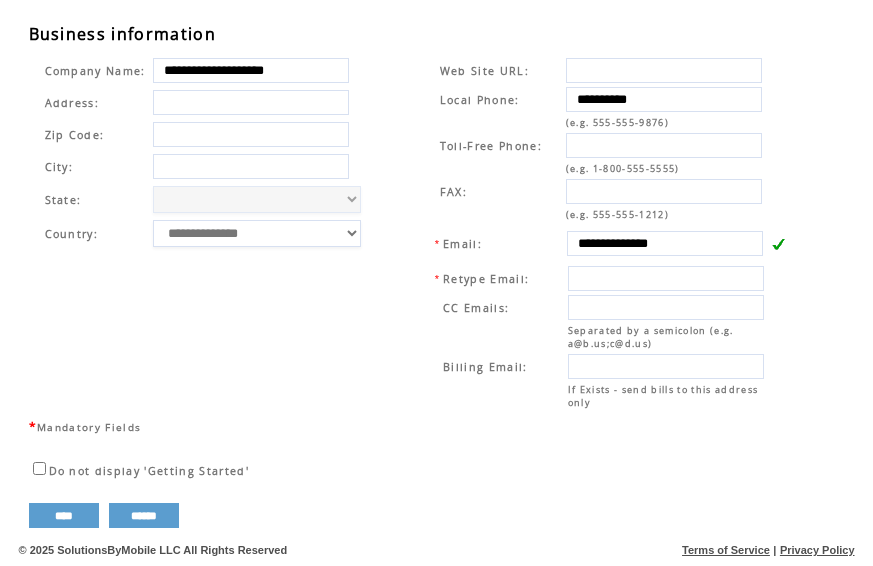scroll, scrollTop: 687, scrollLeft: 0, axis: vertical 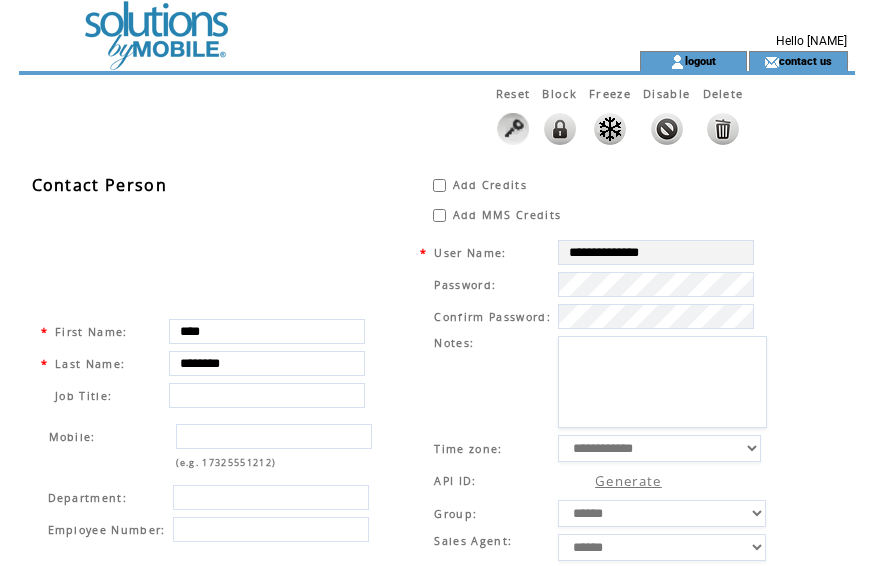 click at bounding box center (293, 25) 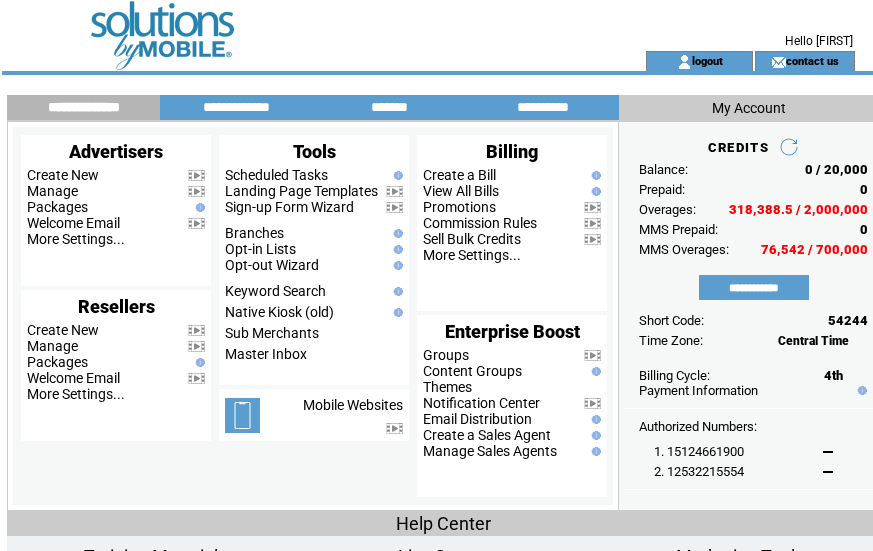 scroll, scrollTop: 0, scrollLeft: 0, axis: both 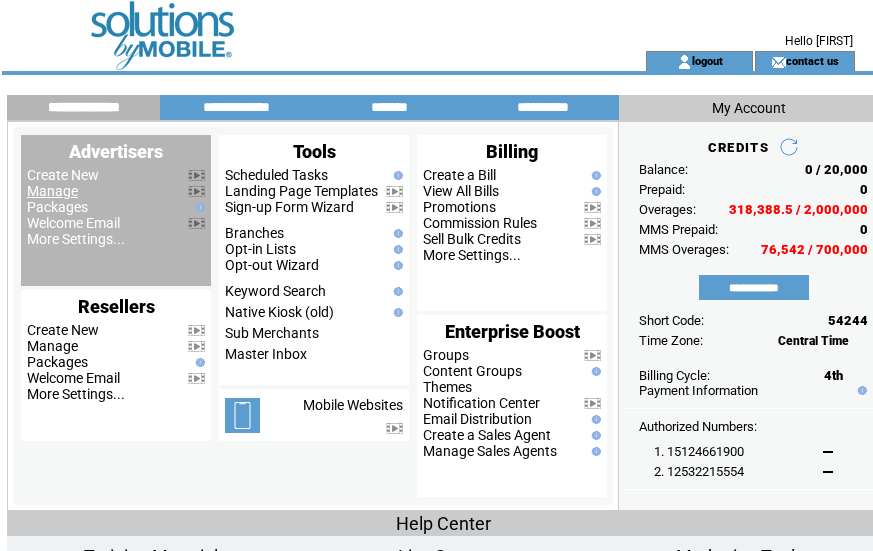 click on "Manage" at bounding box center (52, 191) 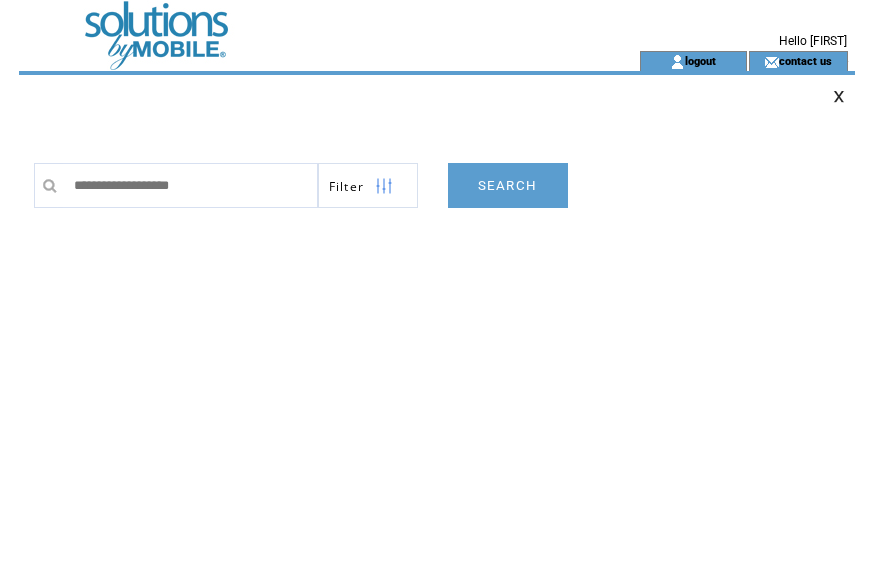 scroll, scrollTop: 0, scrollLeft: 0, axis: both 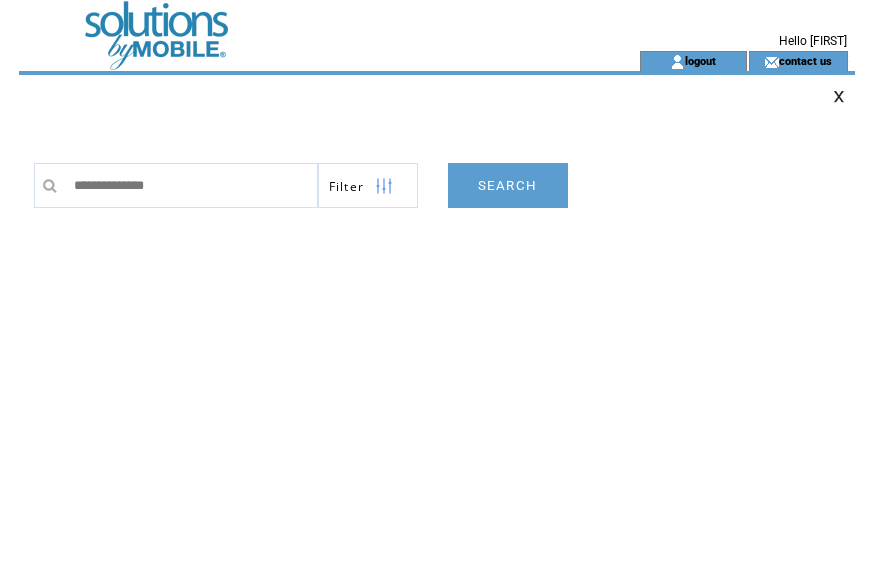 type on "**********" 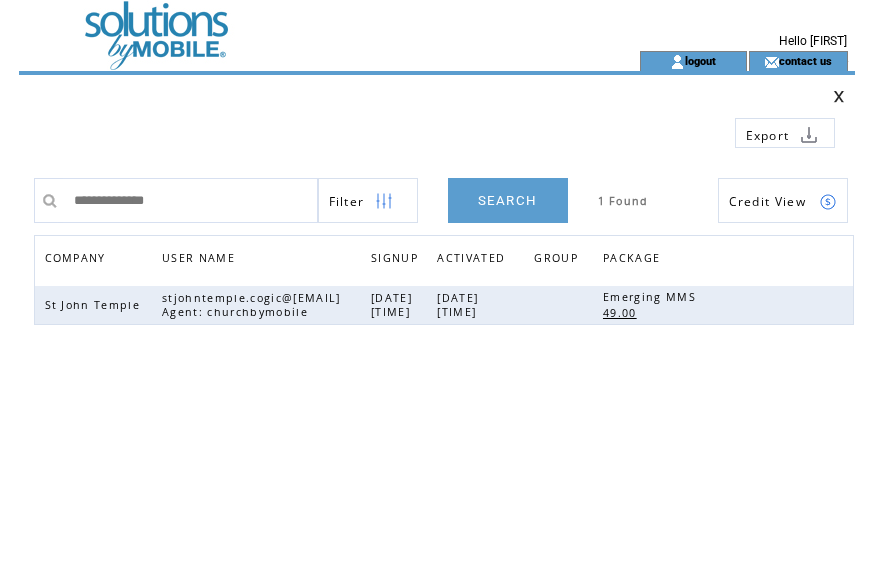 scroll, scrollTop: 0, scrollLeft: 0, axis: both 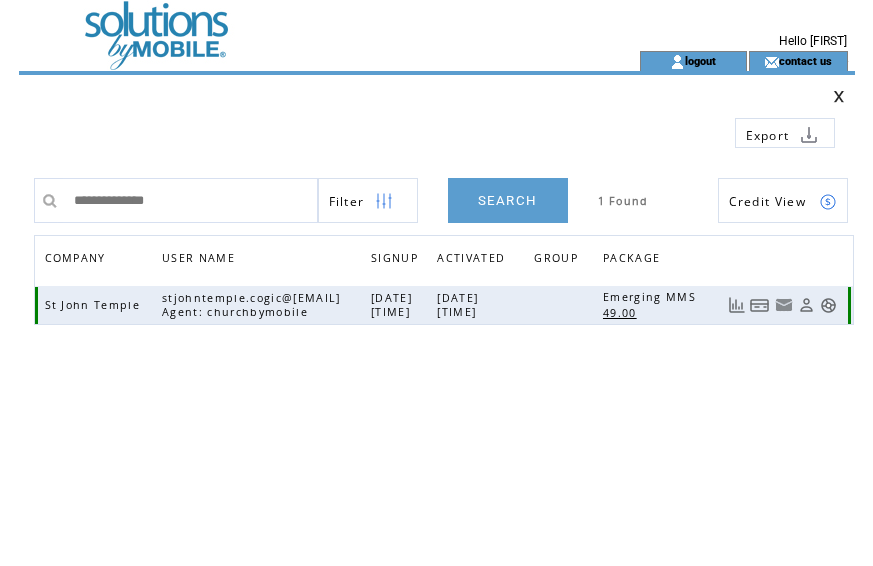 click at bounding box center [760, 305] 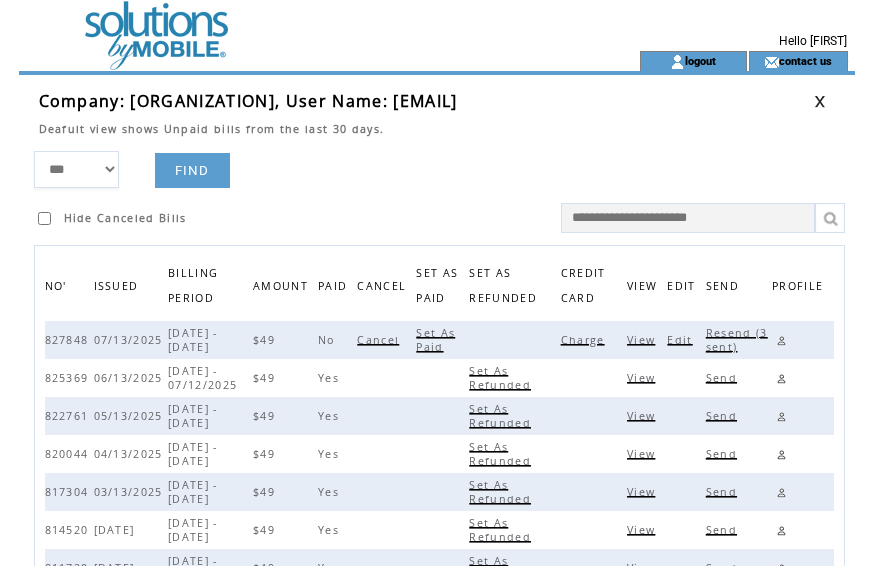 scroll, scrollTop: 0, scrollLeft: 0, axis: both 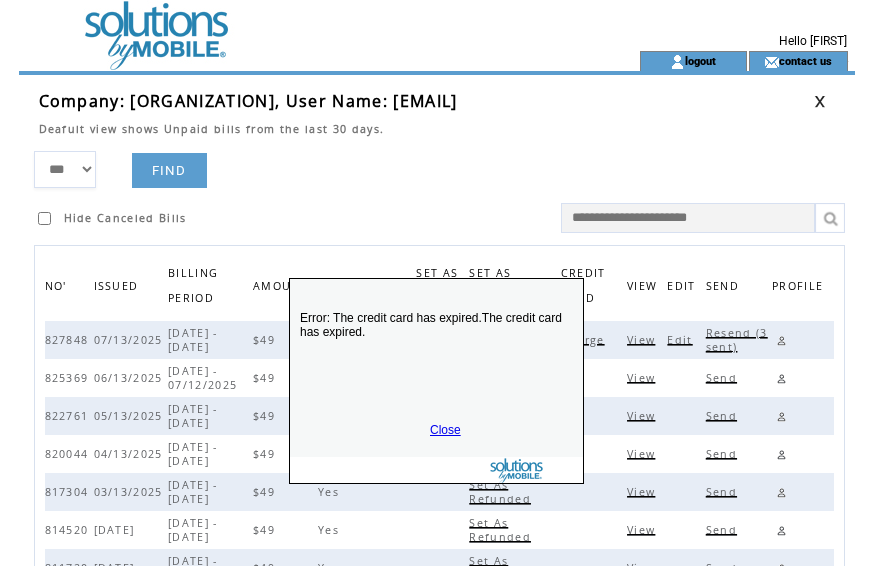 click on "Close" at bounding box center (445, 430) 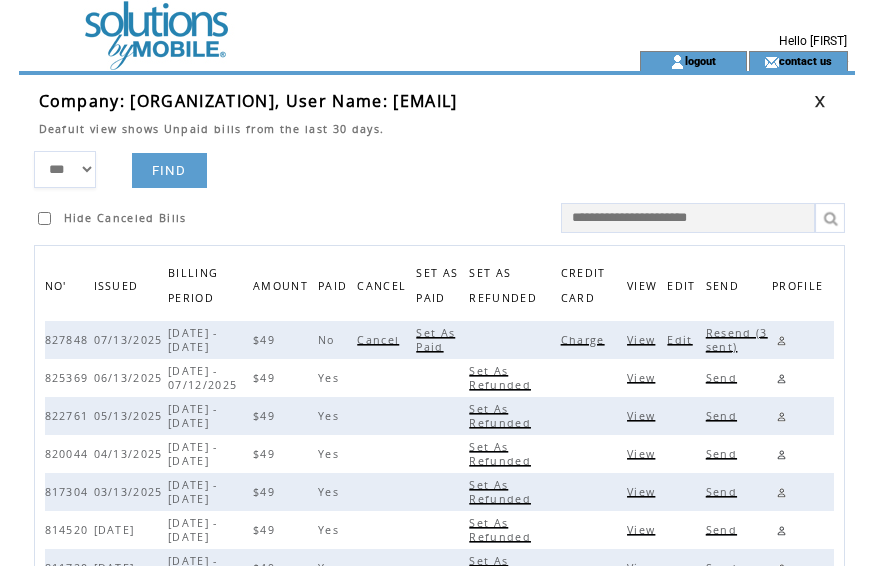 click on "Edit" at bounding box center [682, 340] 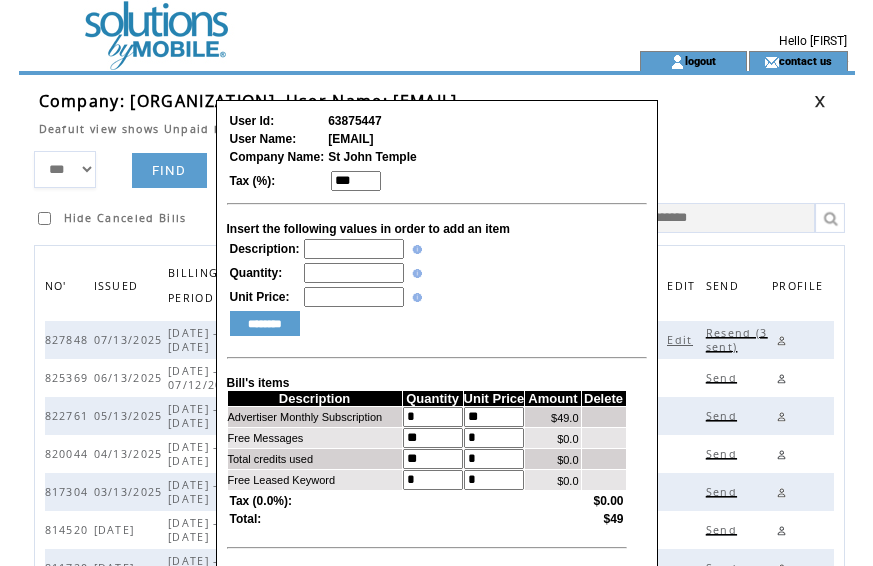 click at bounding box center [354, 249] 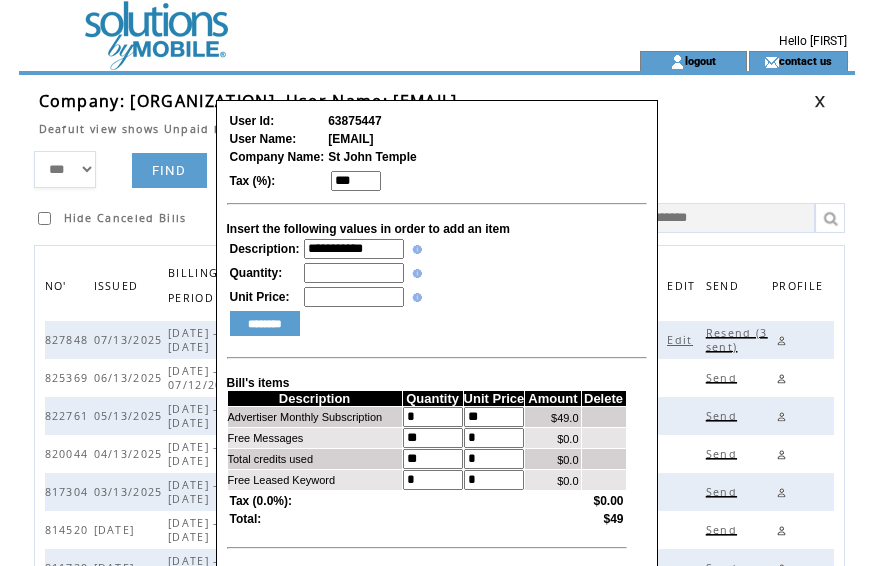 type on "**********" 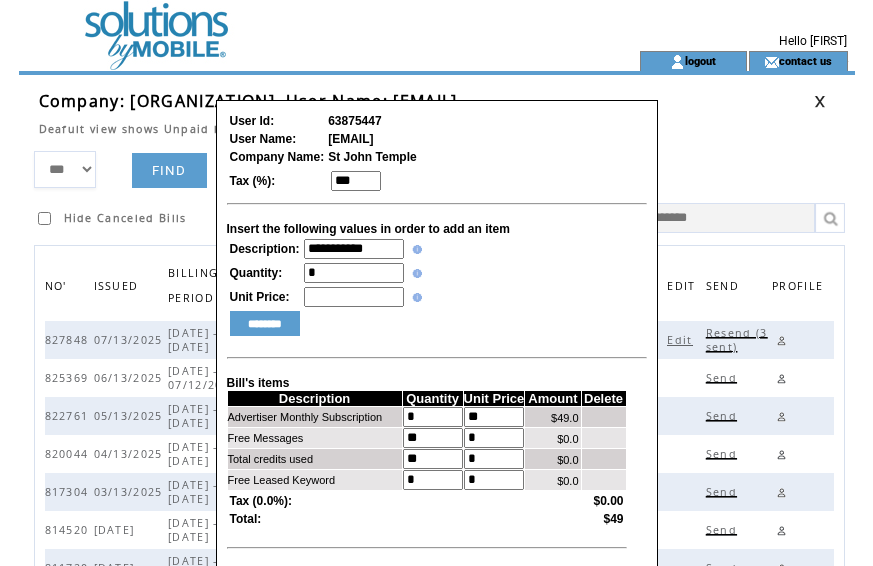 type on "*" 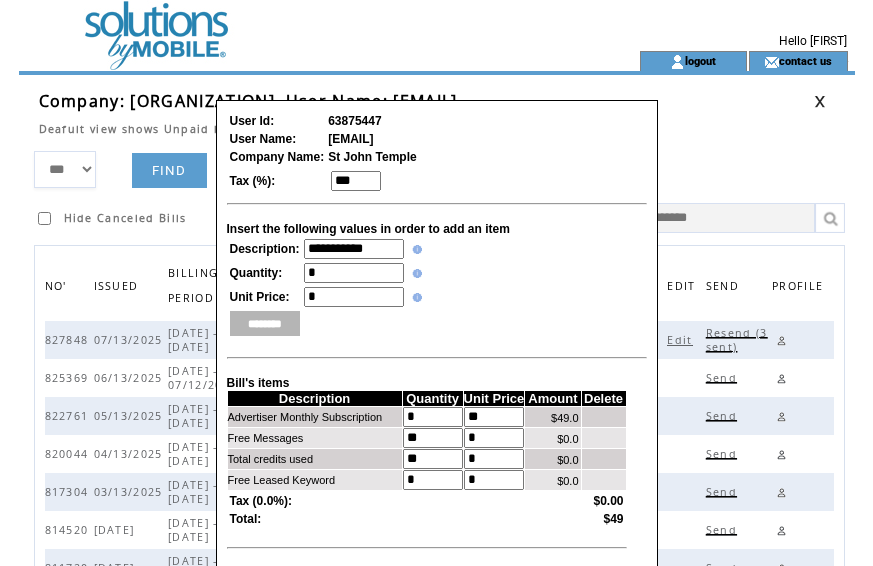 type on "*" 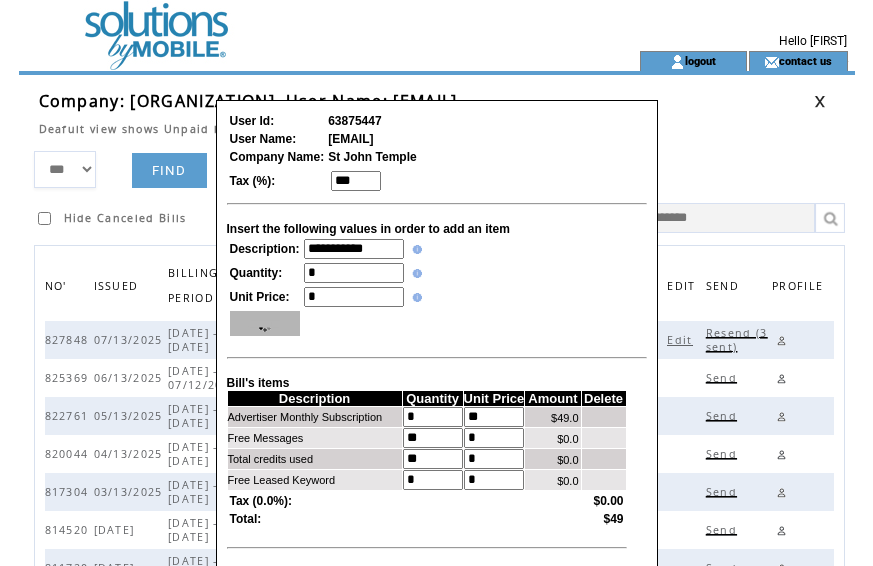 click on "********" at bounding box center [265, 323] 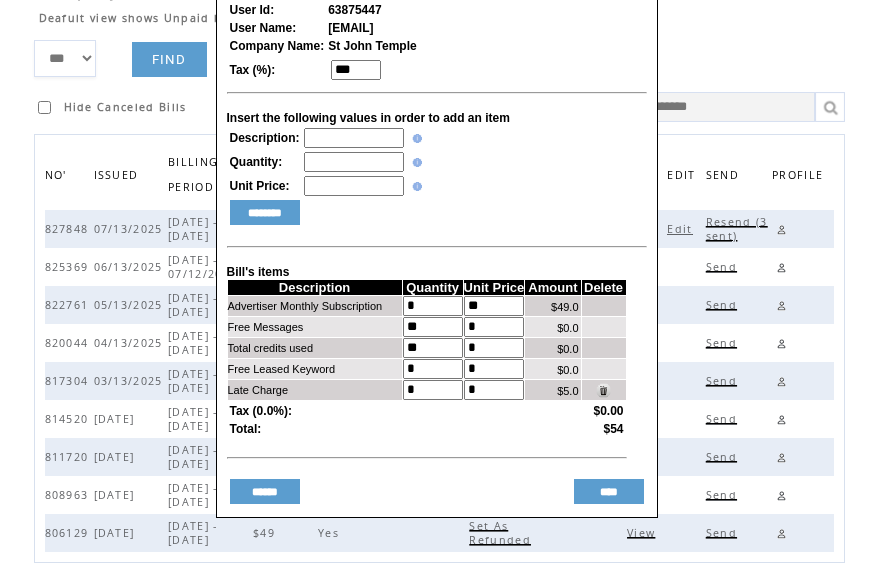 scroll, scrollTop: 217, scrollLeft: 0, axis: vertical 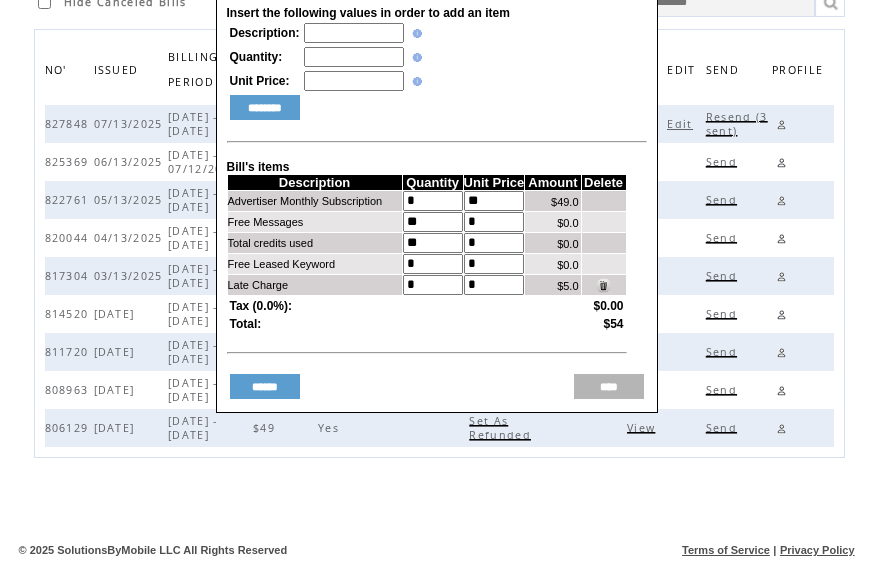 click on "****" at bounding box center (609, 386) 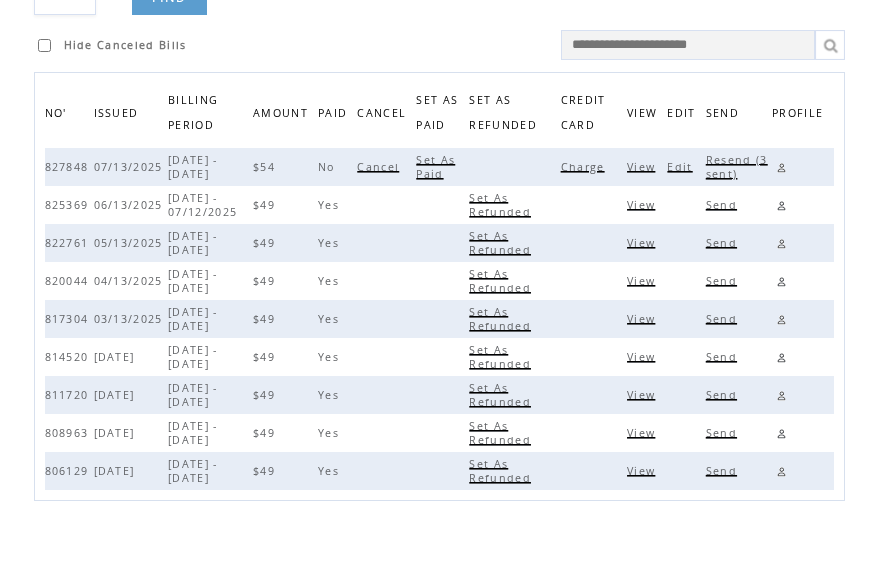 scroll, scrollTop: 167, scrollLeft: 0, axis: vertical 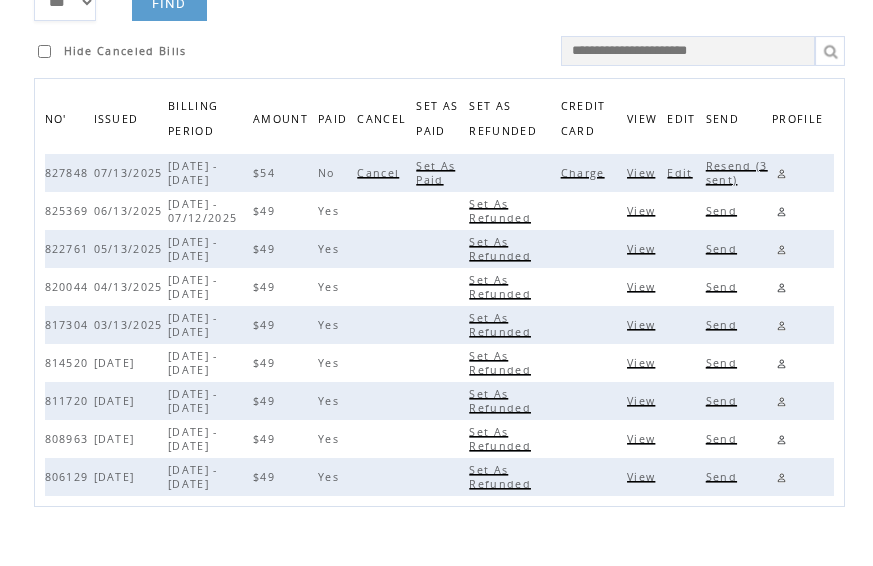 click on "Resend (3 sent)" at bounding box center [737, 173] 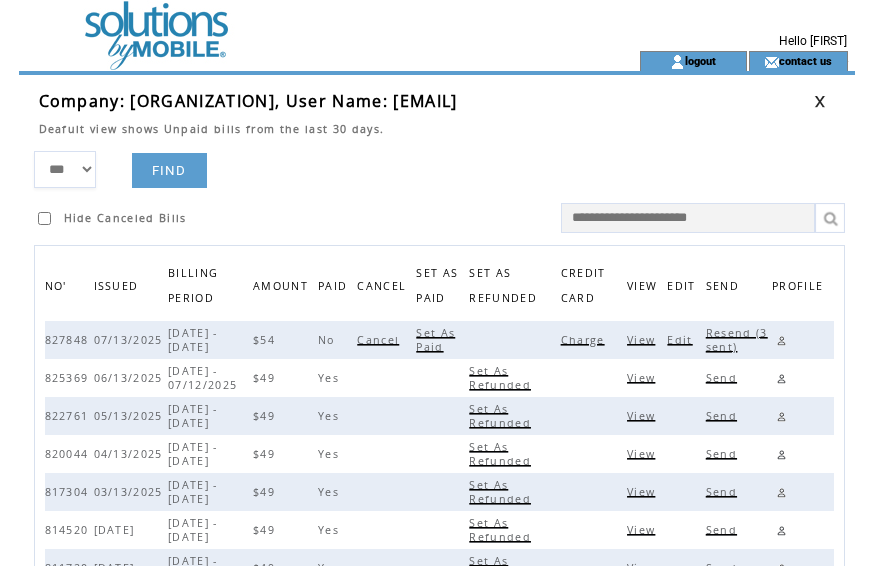 drag, startPoint x: 375, startPoint y: 102, endPoint x: 663, endPoint y: 101, distance: 288.00174 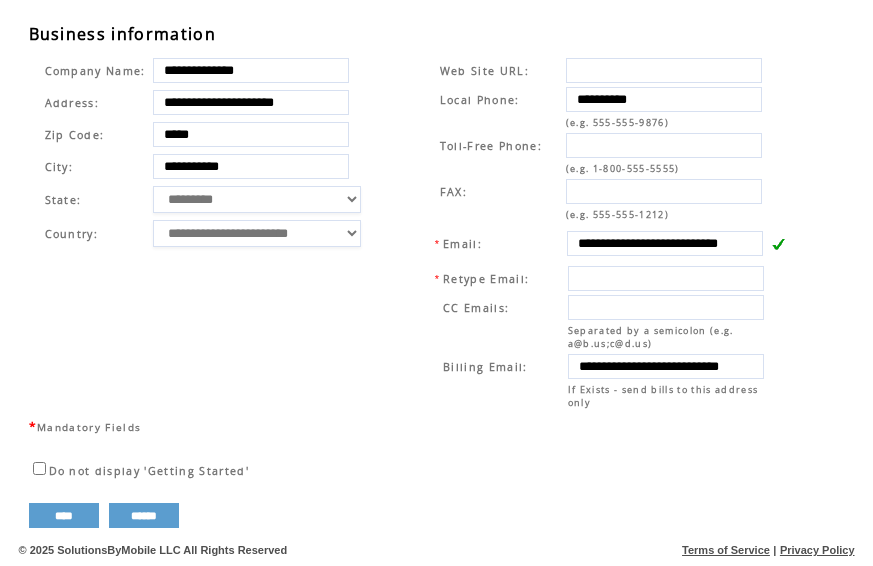 scroll, scrollTop: 687, scrollLeft: 0, axis: vertical 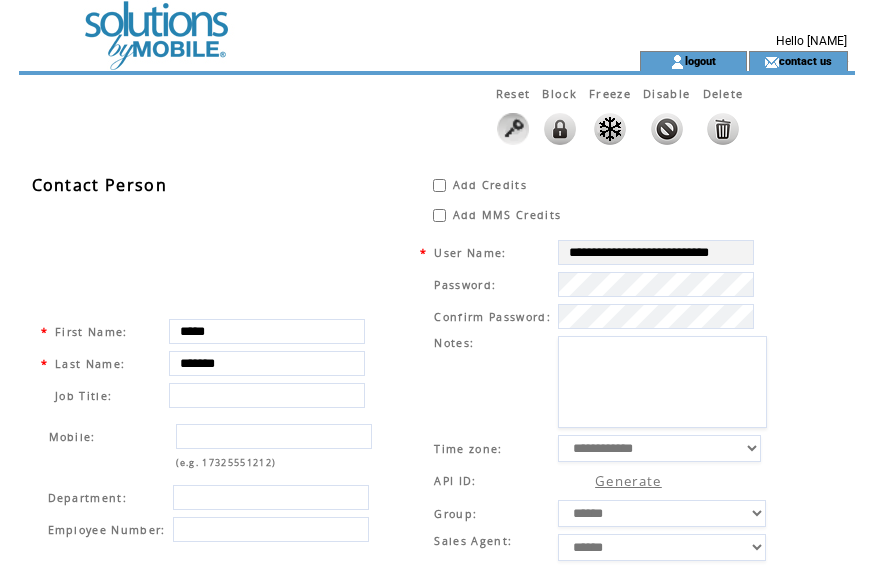 click at bounding box center [293, 25] 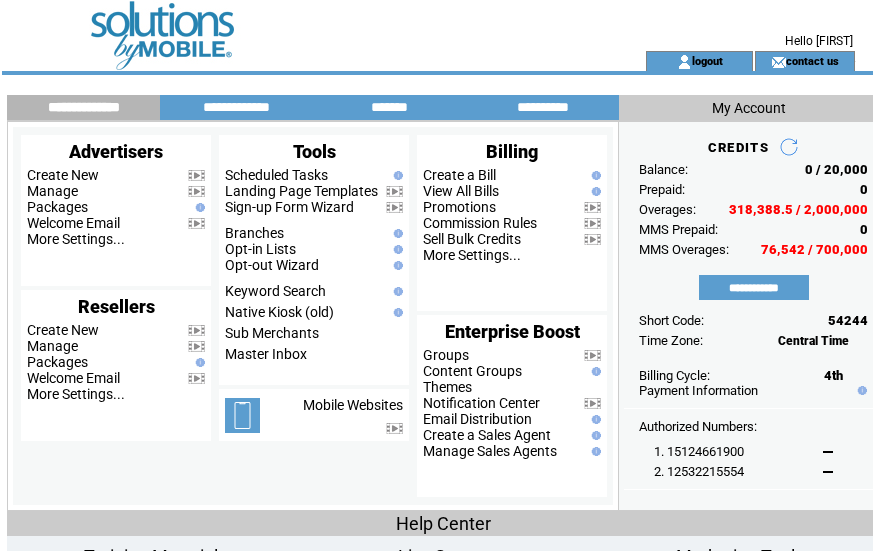 scroll, scrollTop: 0, scrollLeft: 0, axis: both 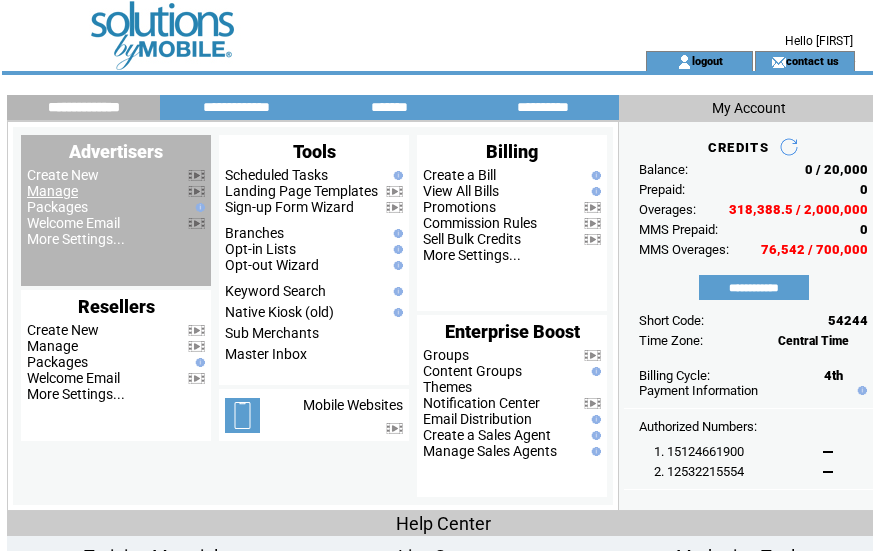 click on "Manage" at bounding box center [52, 191] 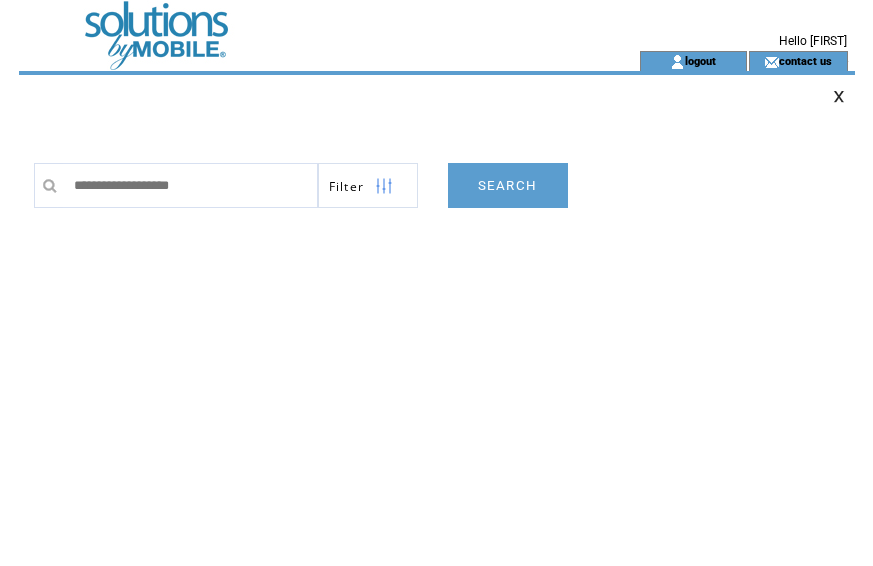 scroll, scrollTop: 0, scrollLeft: 0, axis: both 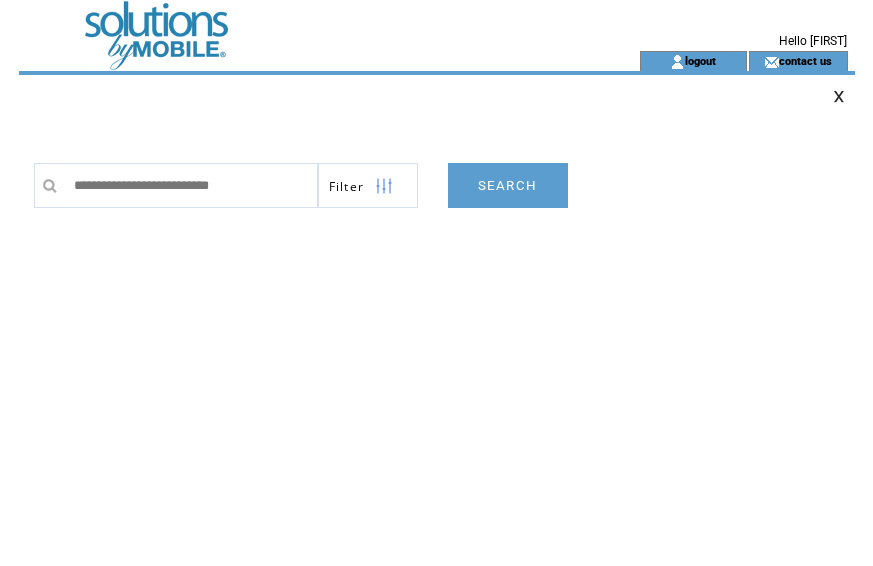type on "**********" 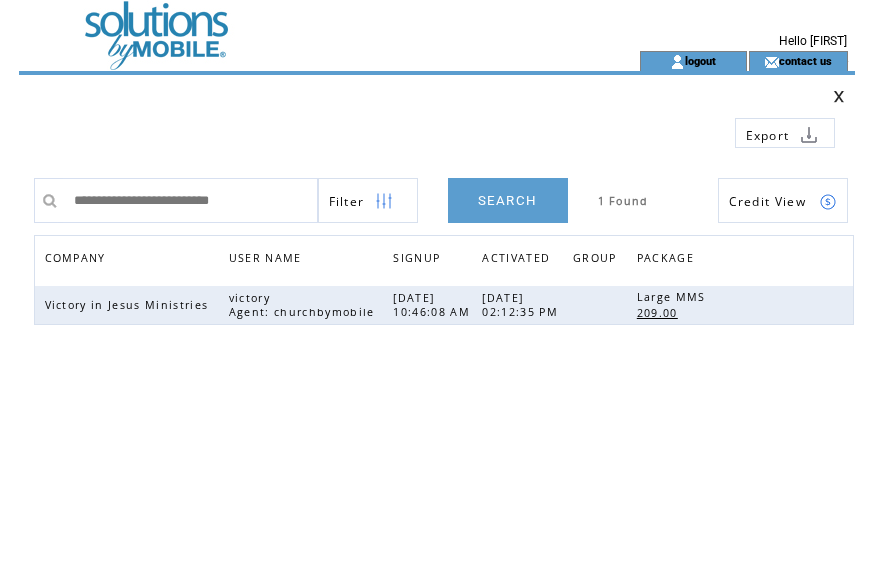 scroll, scrollTop: 0, scrollLeft: 0, axis: both 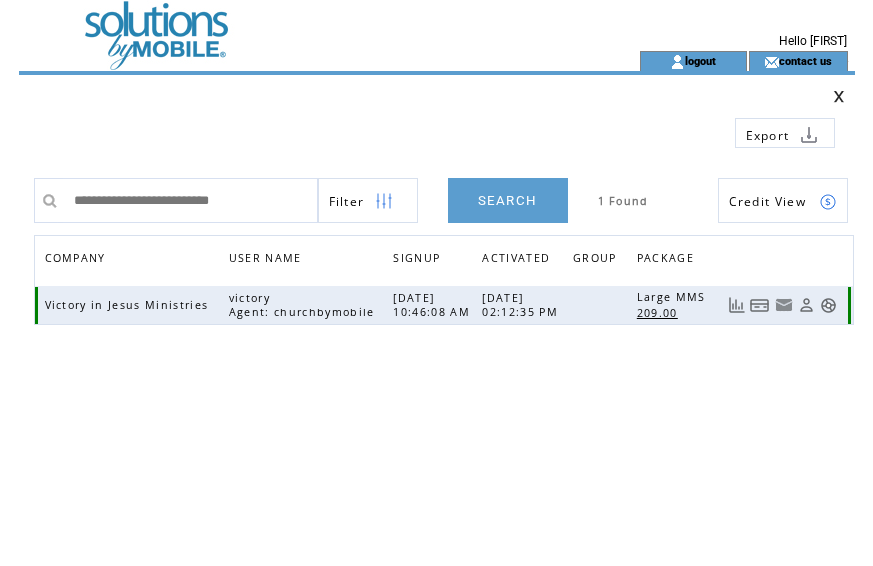 click at bounding box center [760, 305] 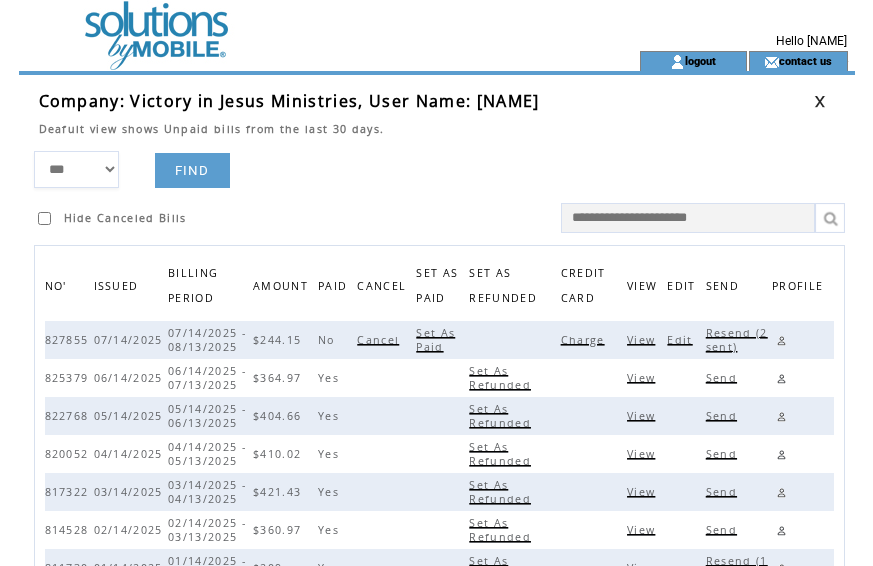 scroll, scrollTop: 0, scrollLeft: 0, axis: both 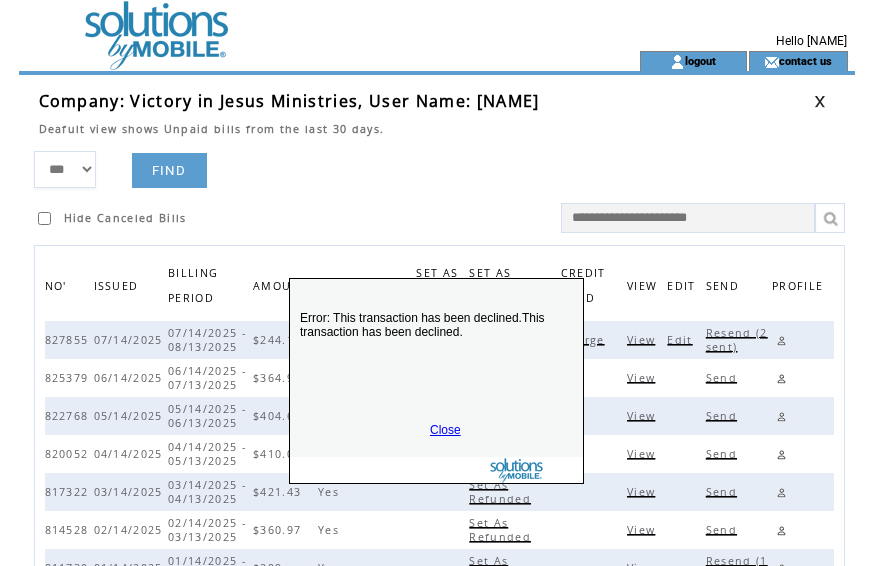 click on "Close" at bounding box center (445, 430) 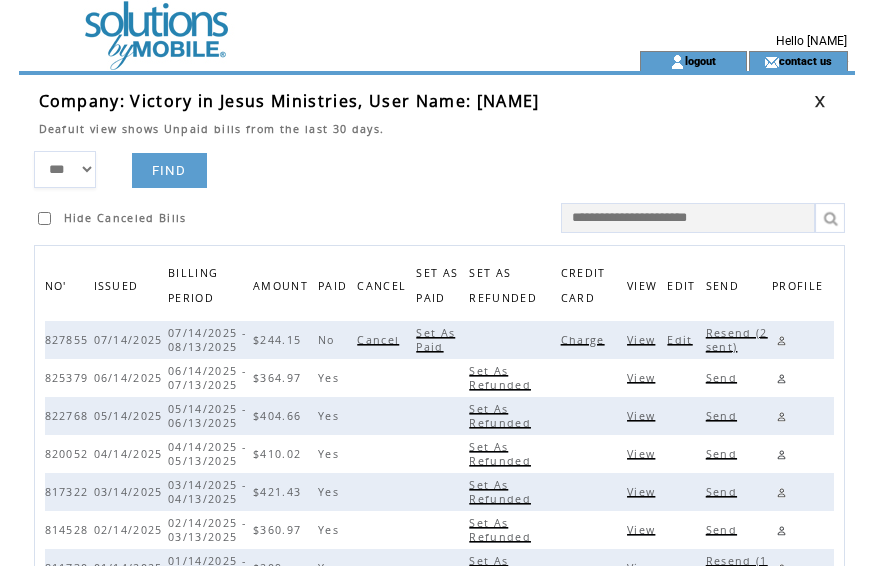 click on "Edit" at bounding box center (682, 340) 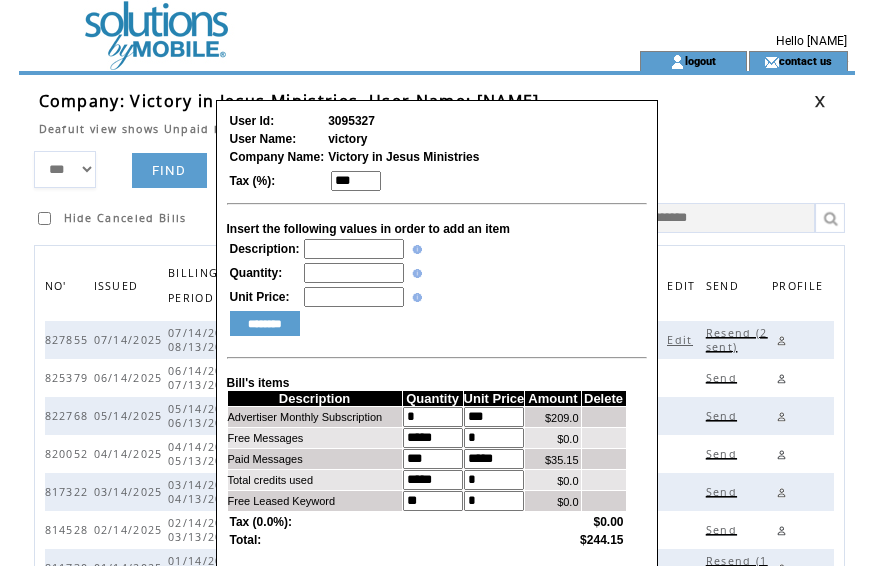 click at bounding box center (354, 249) 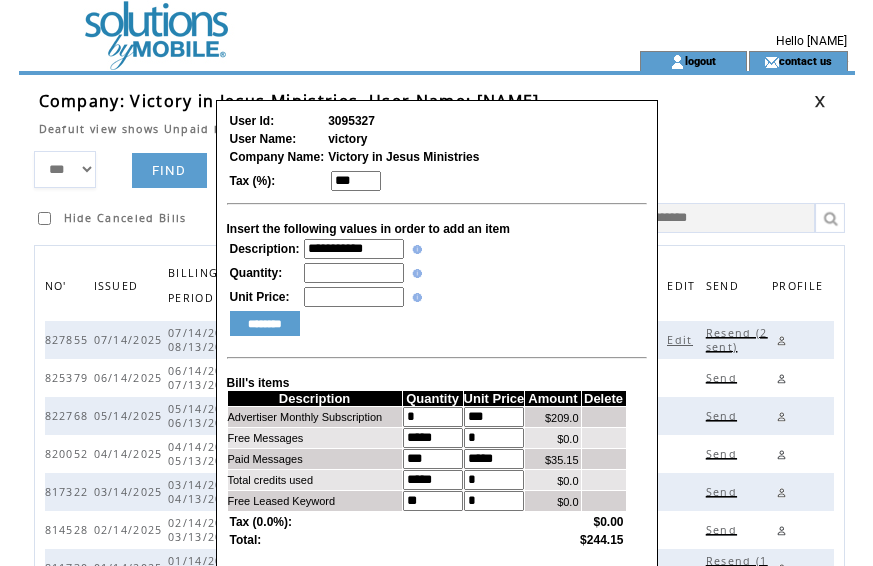 type on "**********" 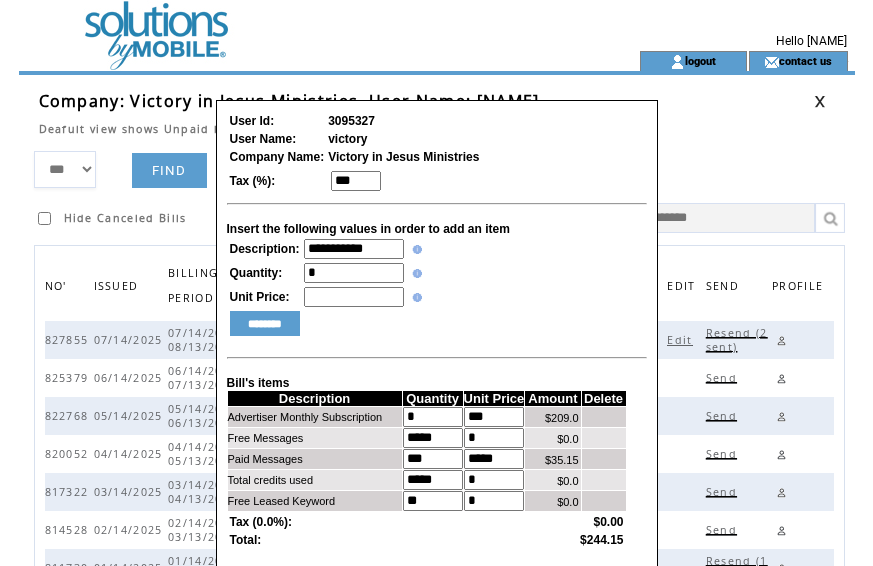 type on "*" 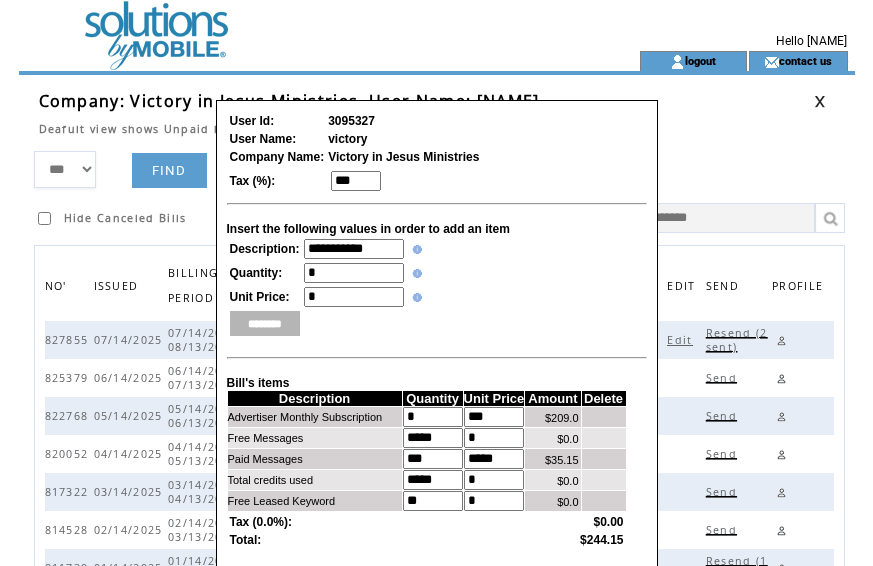 type on "*" 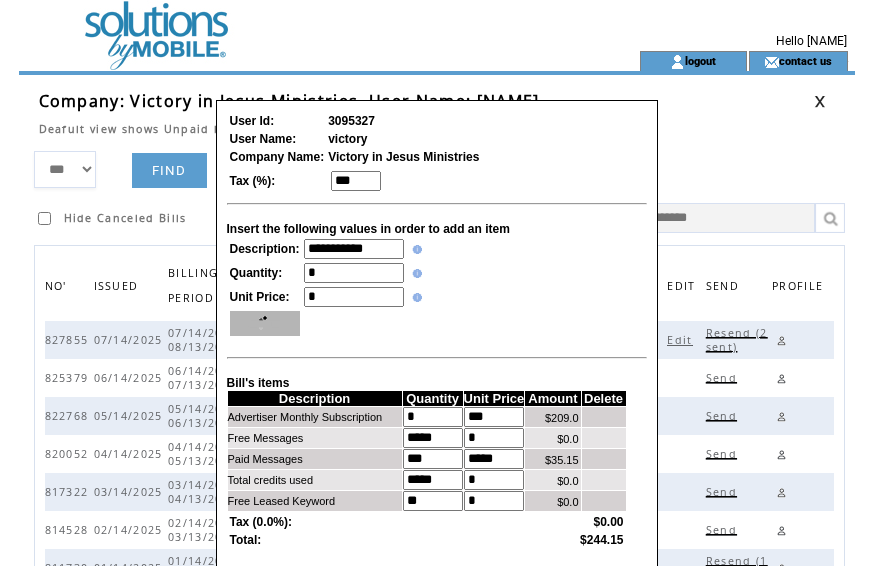 click on "********" at bounding box center (265, 323) 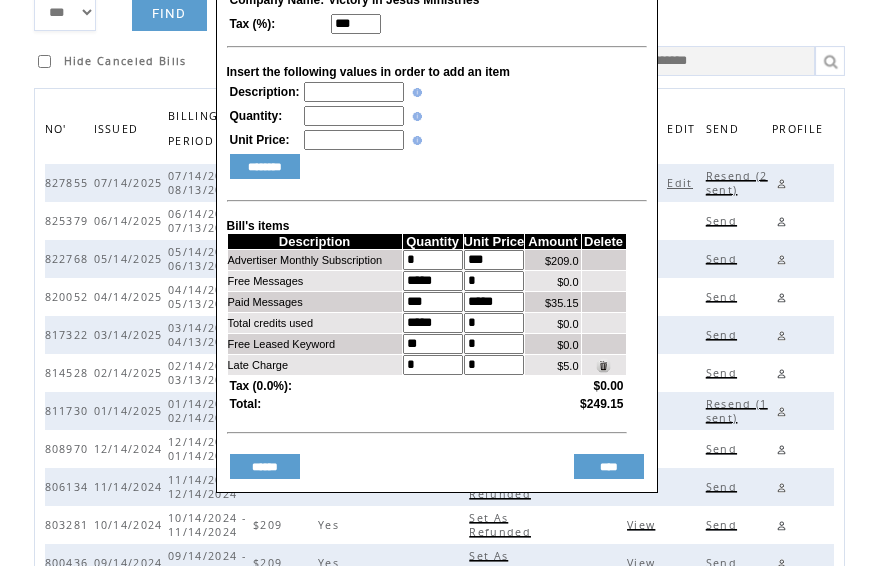 scroll, scrollTop: 172, scrollLeft: 0, axis: vertical 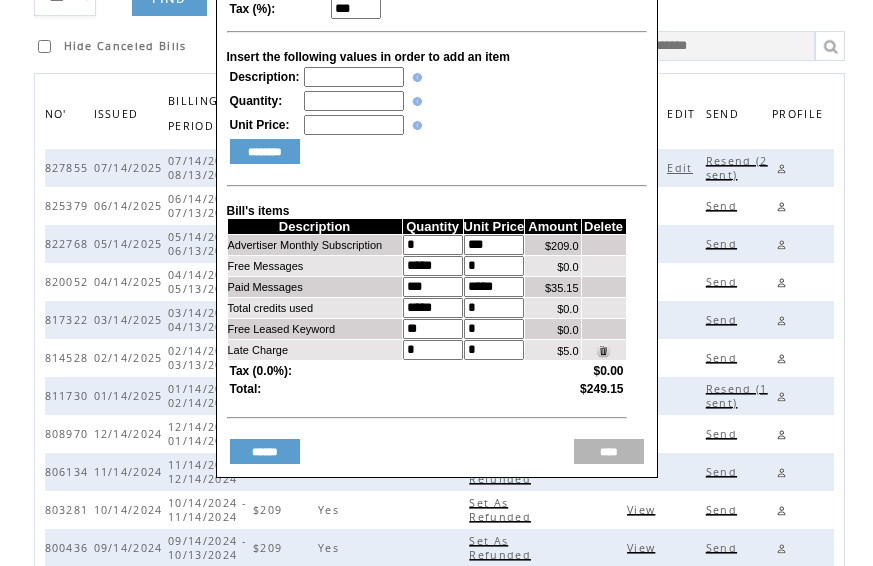click on "****" at bounding box center [609, 451] 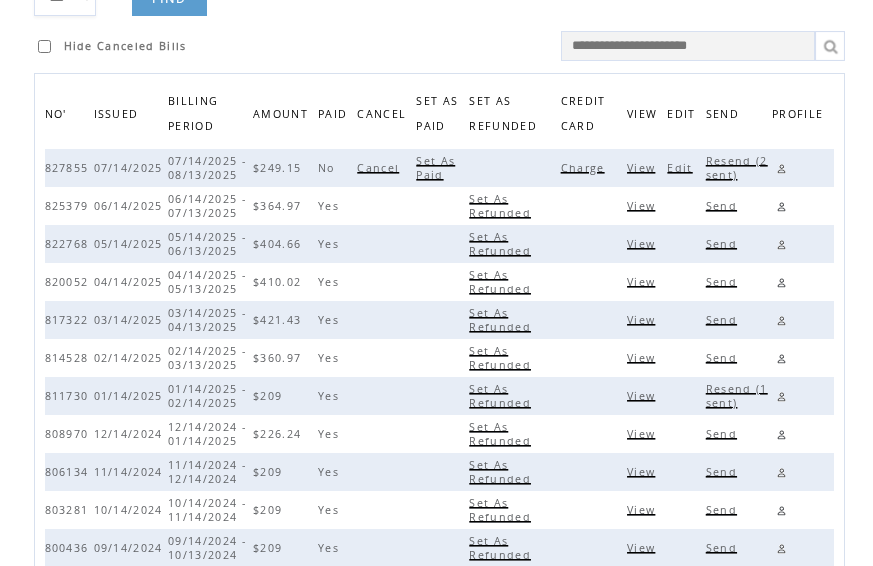 drag, startPoint x: 731, startPoint y: 162, endPoint x: 542, endPoint y: 73, distance: 208.90668 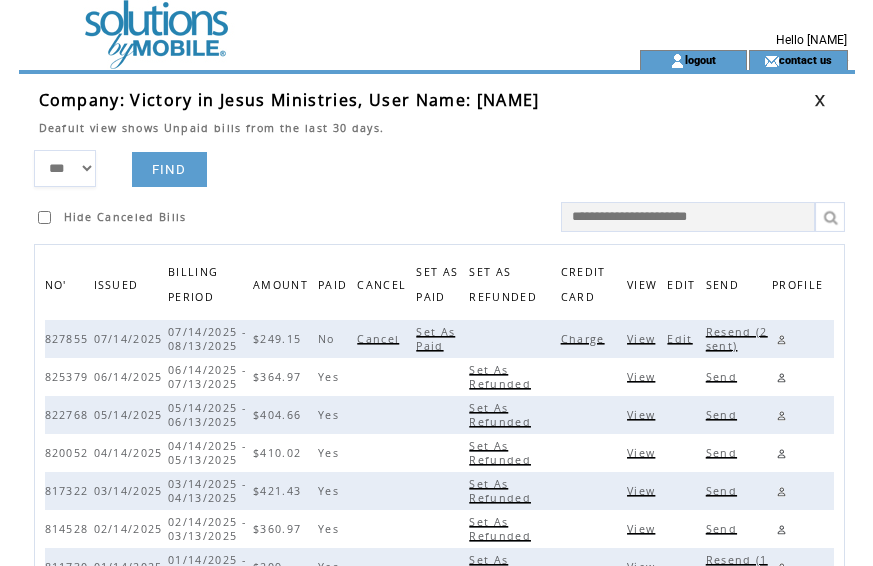 scroll, scrollTop: 0, scrollLeft: 0, axis: both 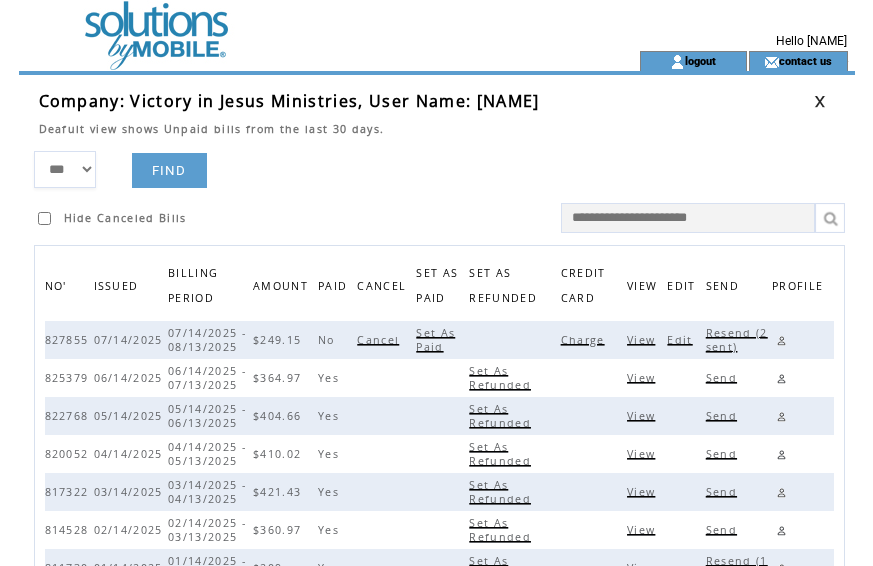 click at bounding box center [781, 340] 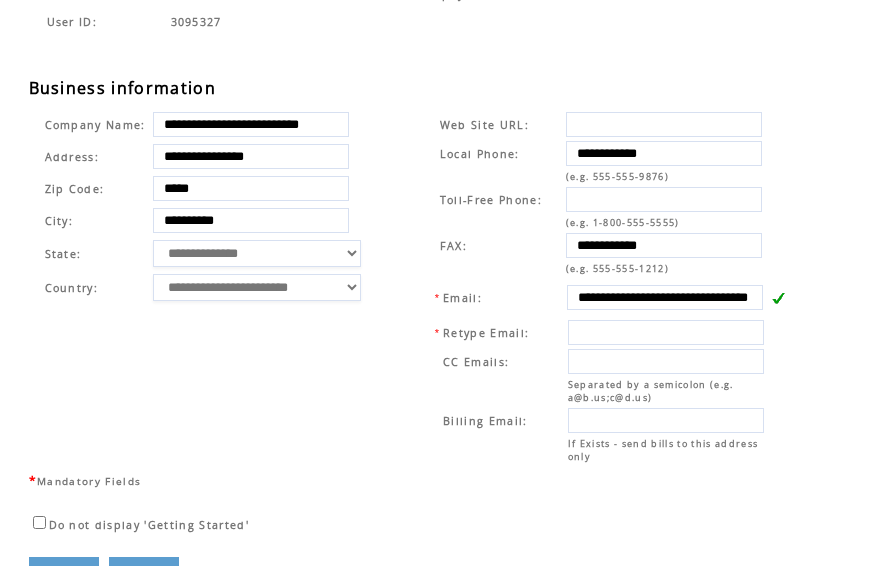 scroll, scrollTop: 672, scrollLeft: 0, axis: vertical 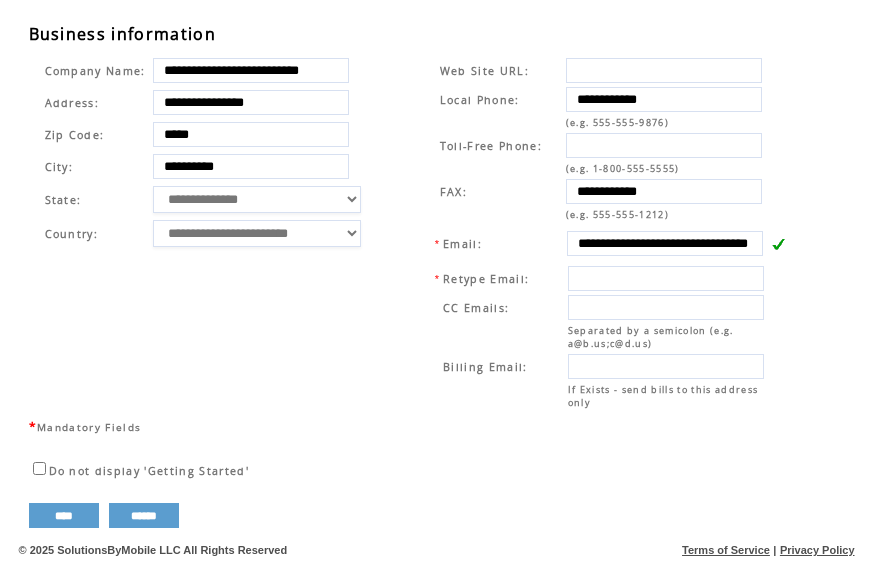 drag, startPoint x: 572, startPoint y: 262, endPoint x: 855, endPoint y: 257, distance: 283.04416 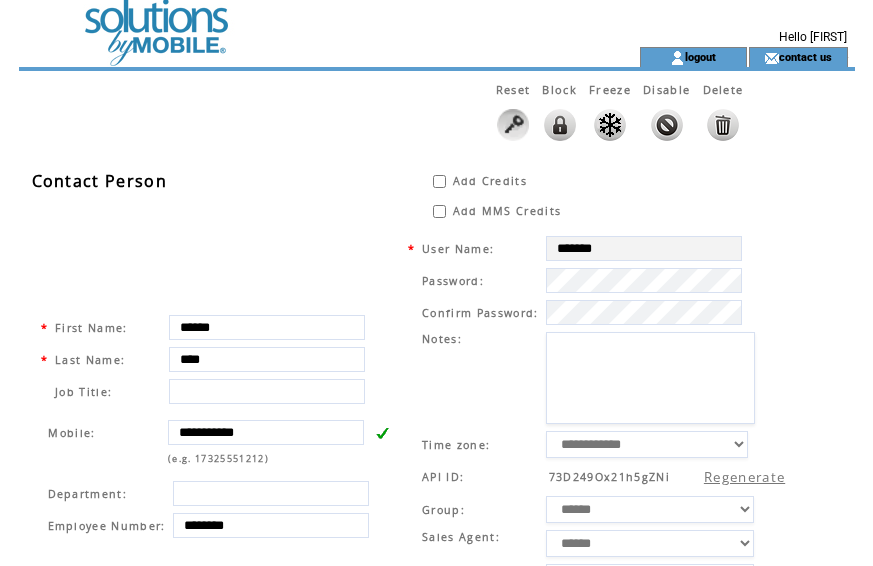 scroll, scrollTop: 0, scrollLeft: 0, axis: both 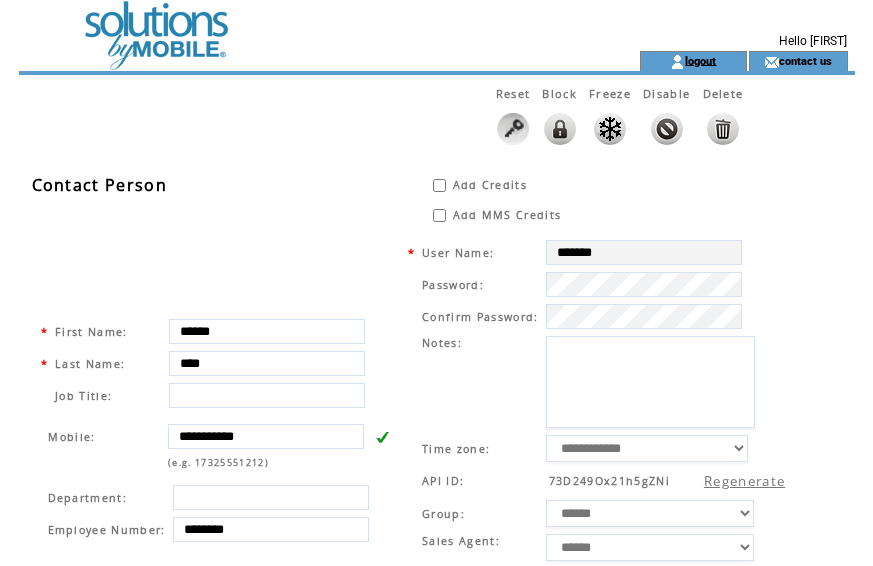 click on "logout" at bounding box center [700, 60] 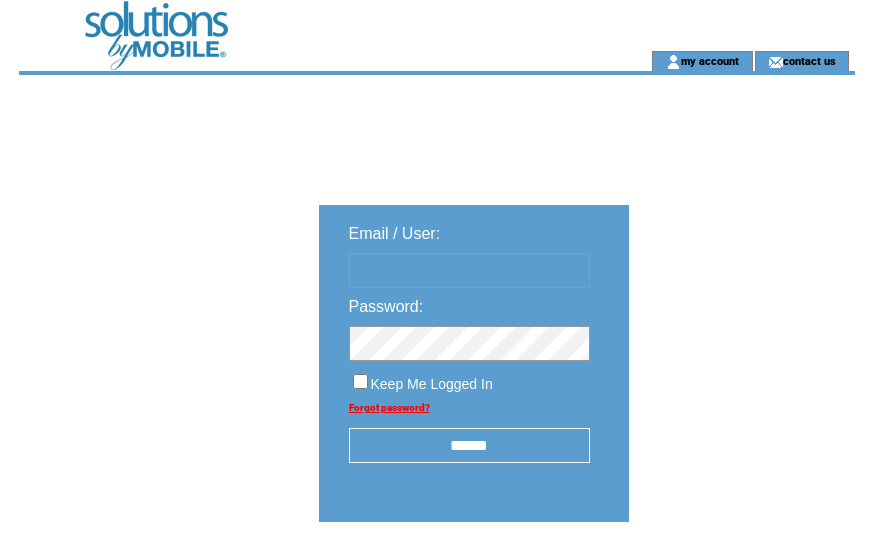 scroll, scrollTop: 0, scrollLeft: 0, axis: both 